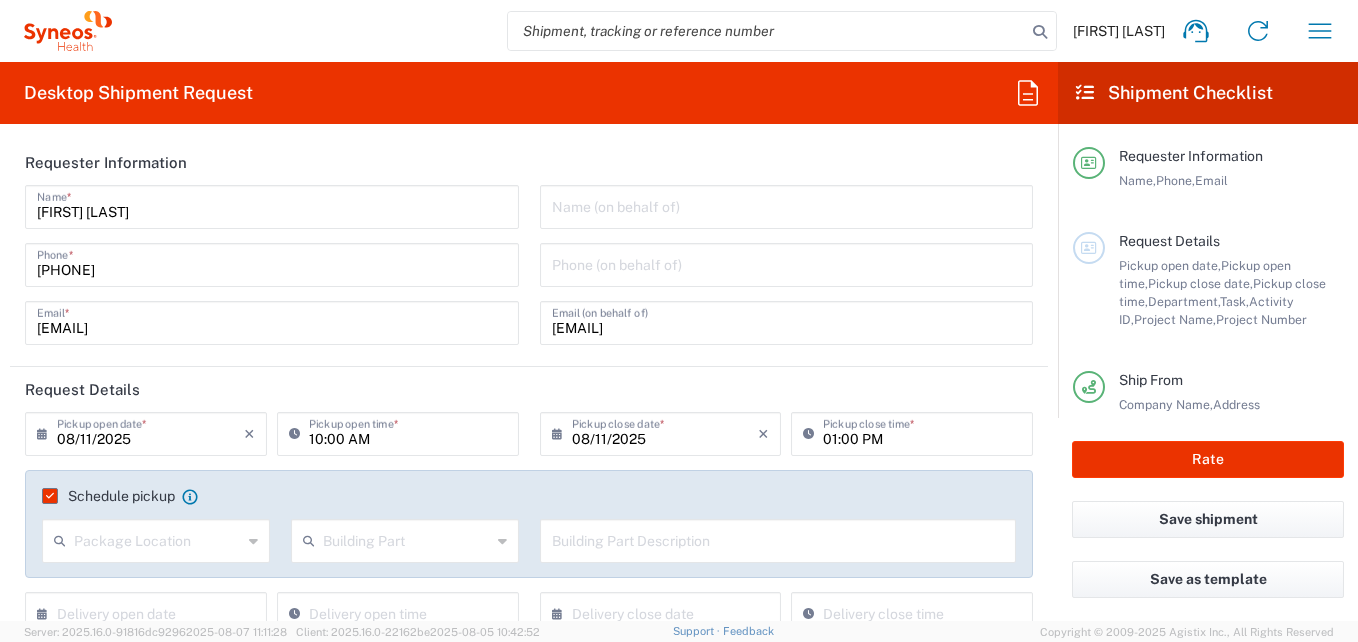 scroll, scrollTop: 0, scrollLeft: 0, axis: both 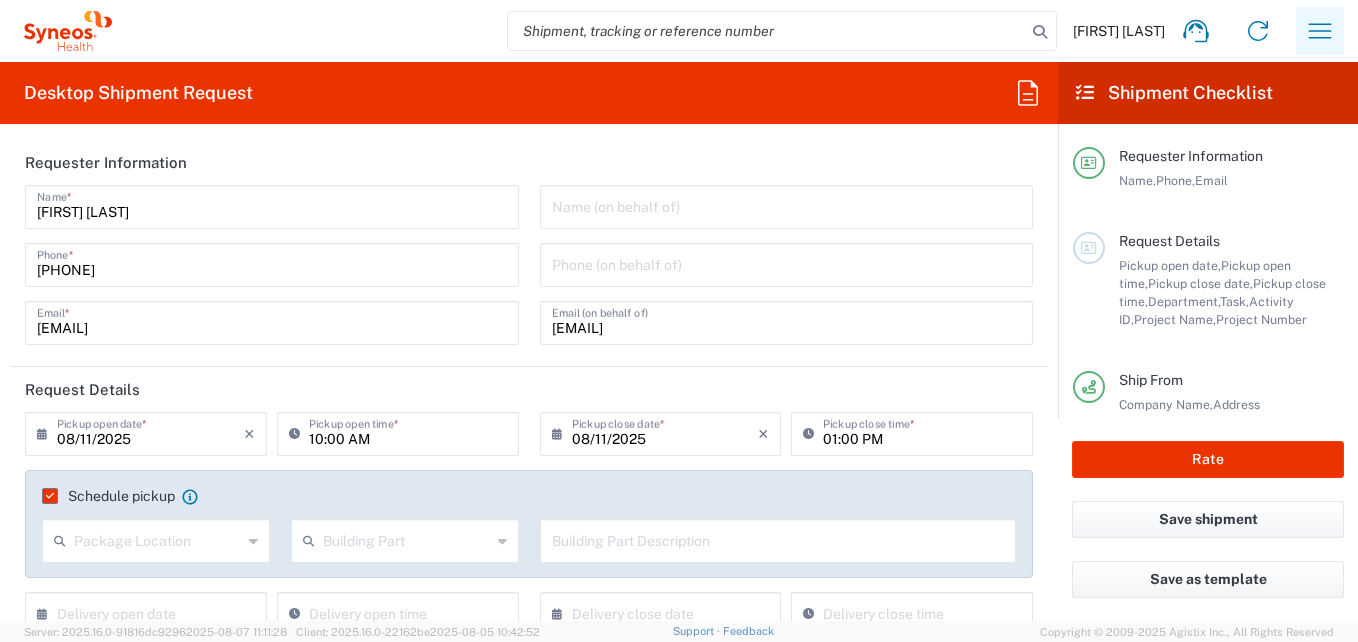 click 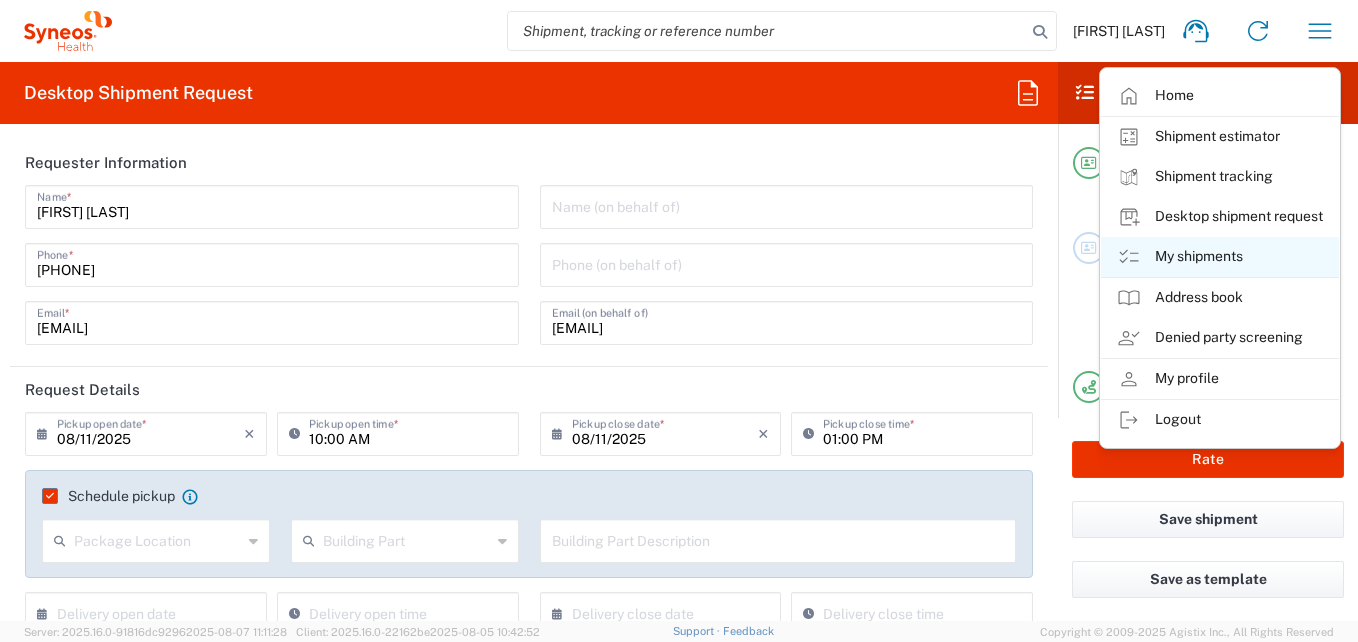 click on "My shipments" 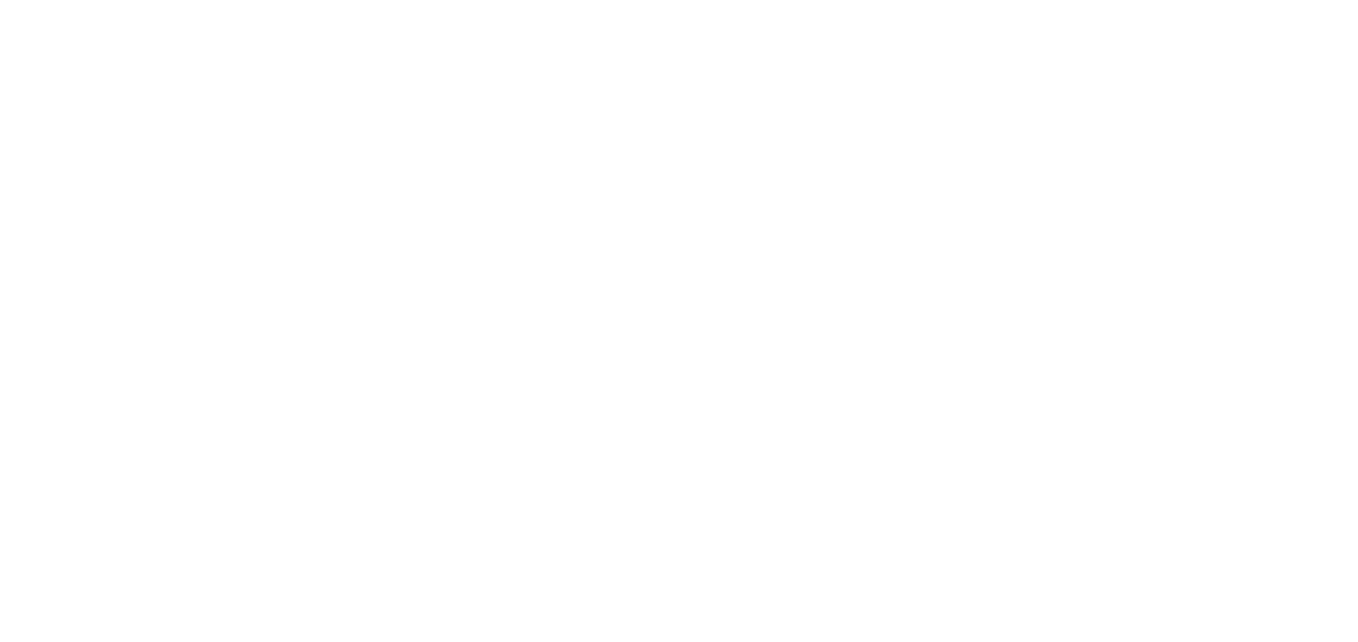 scroll, scrollTop: 0, scrollLeft: 0, axis: both 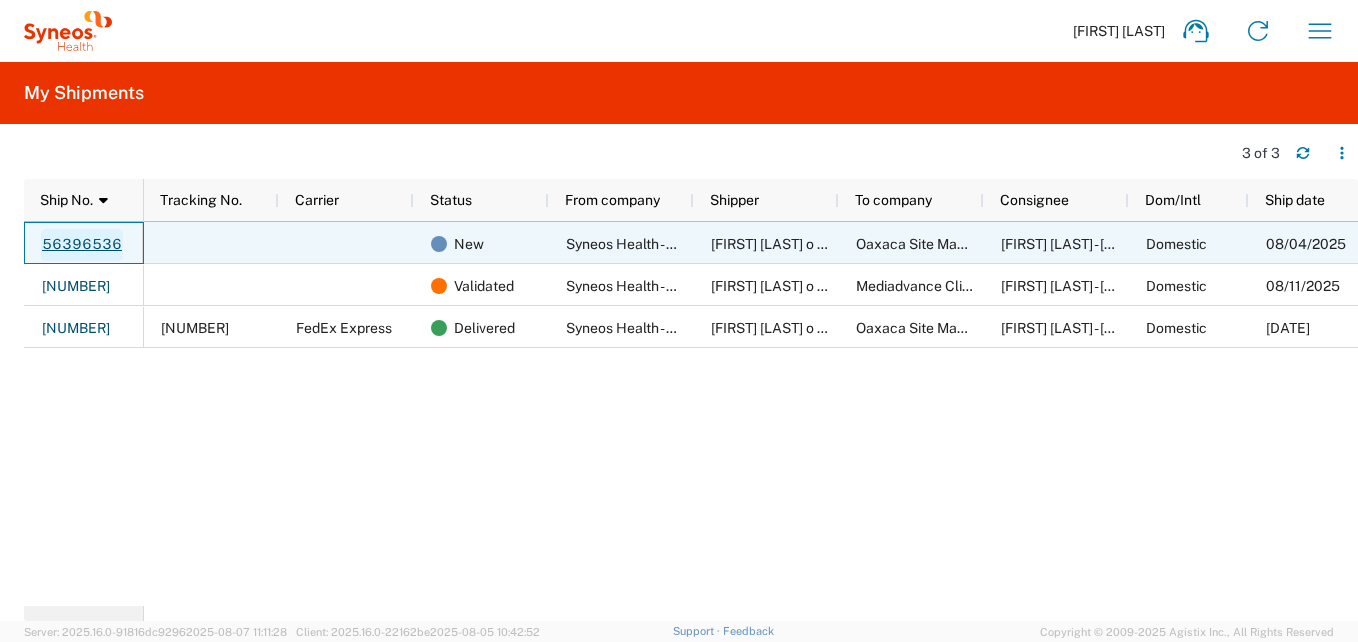click on "56396536" 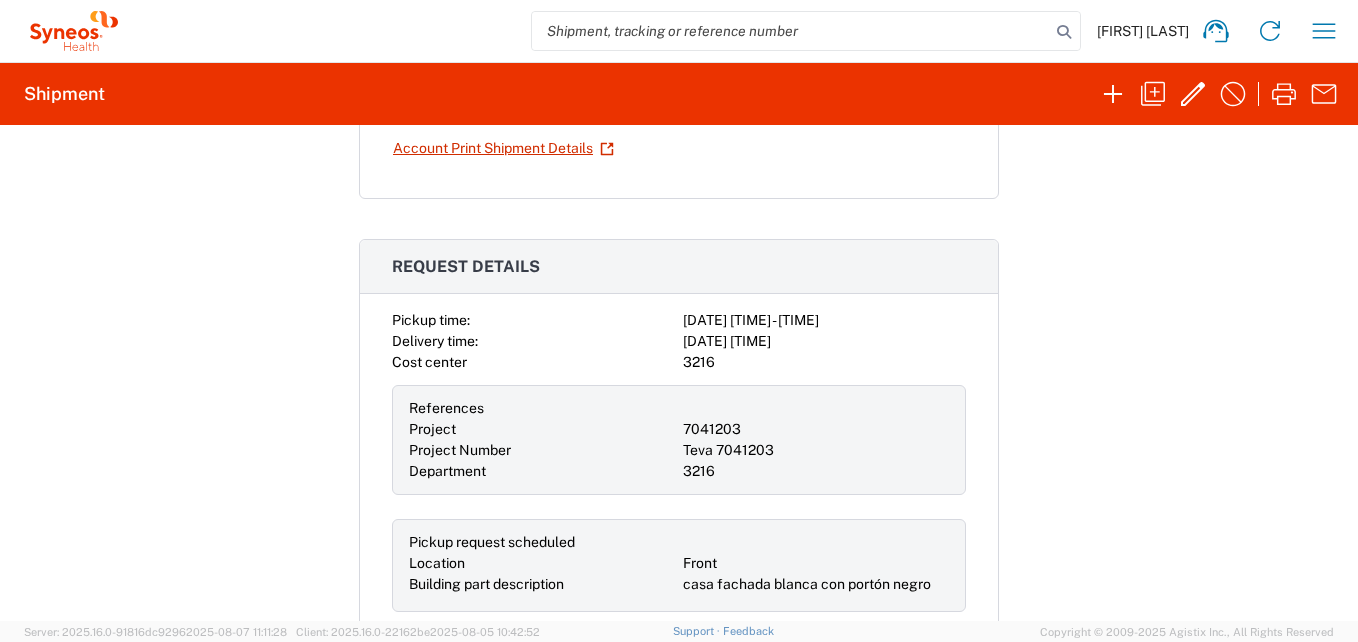 scroll, scrollTop: 0, scrollLeft: 0, axis: both 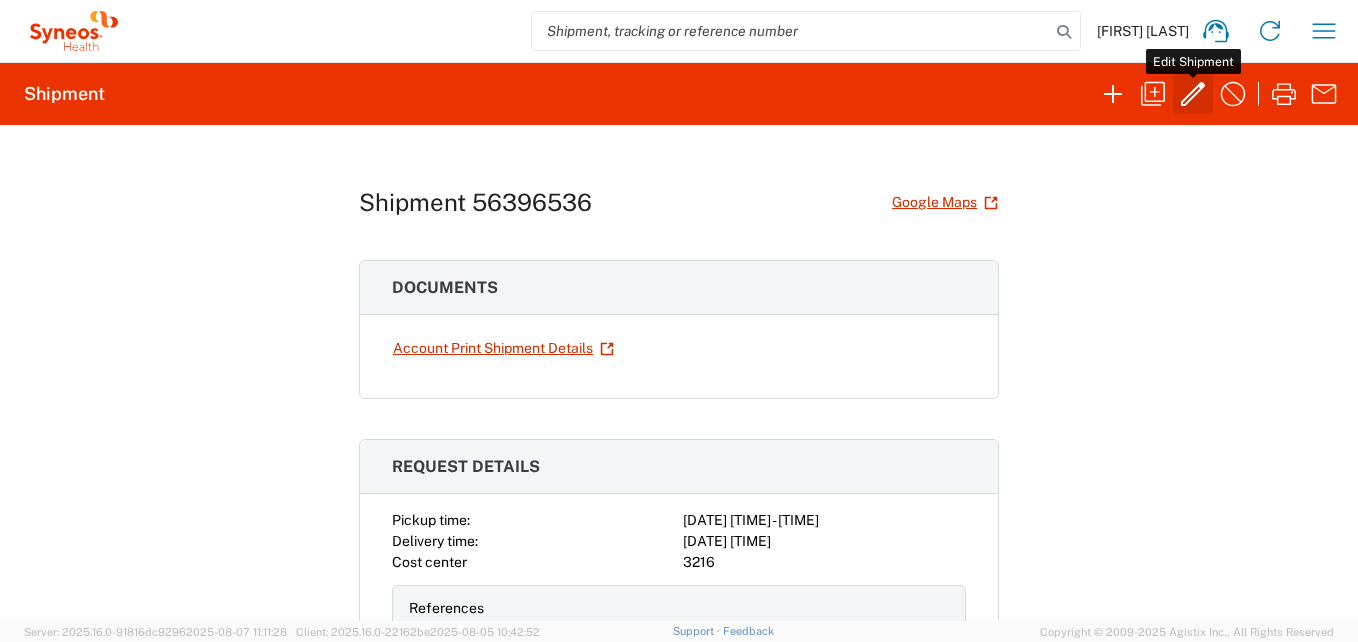 click 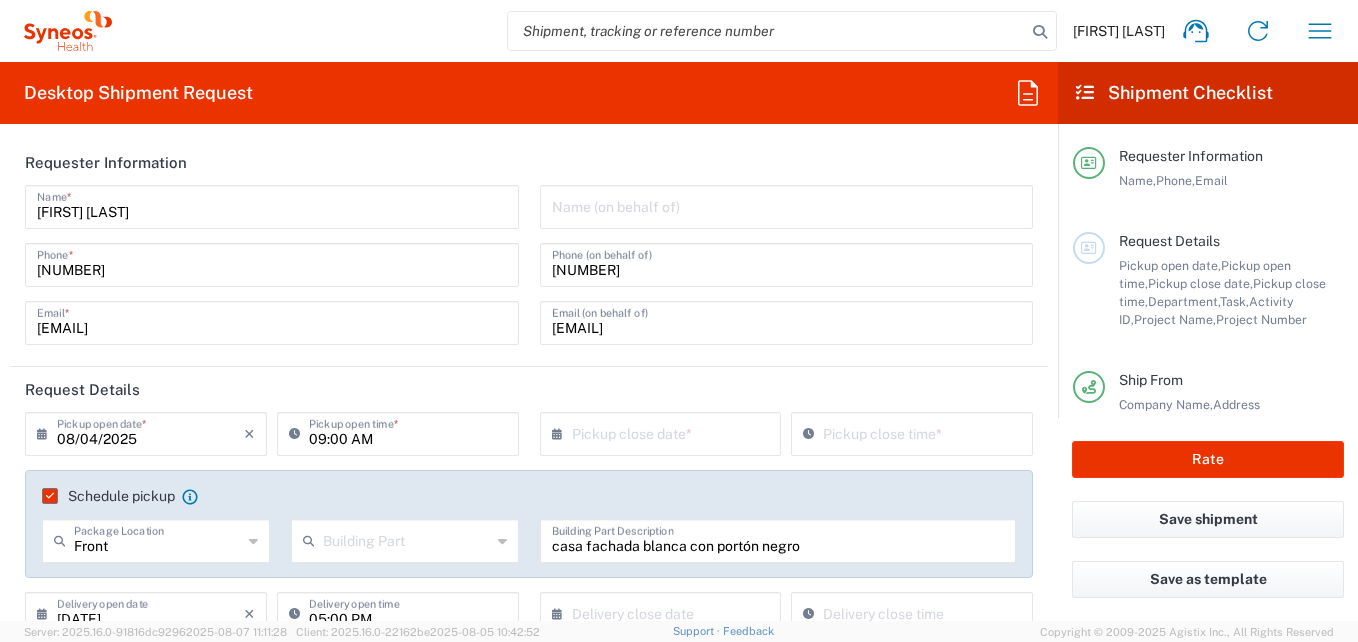type 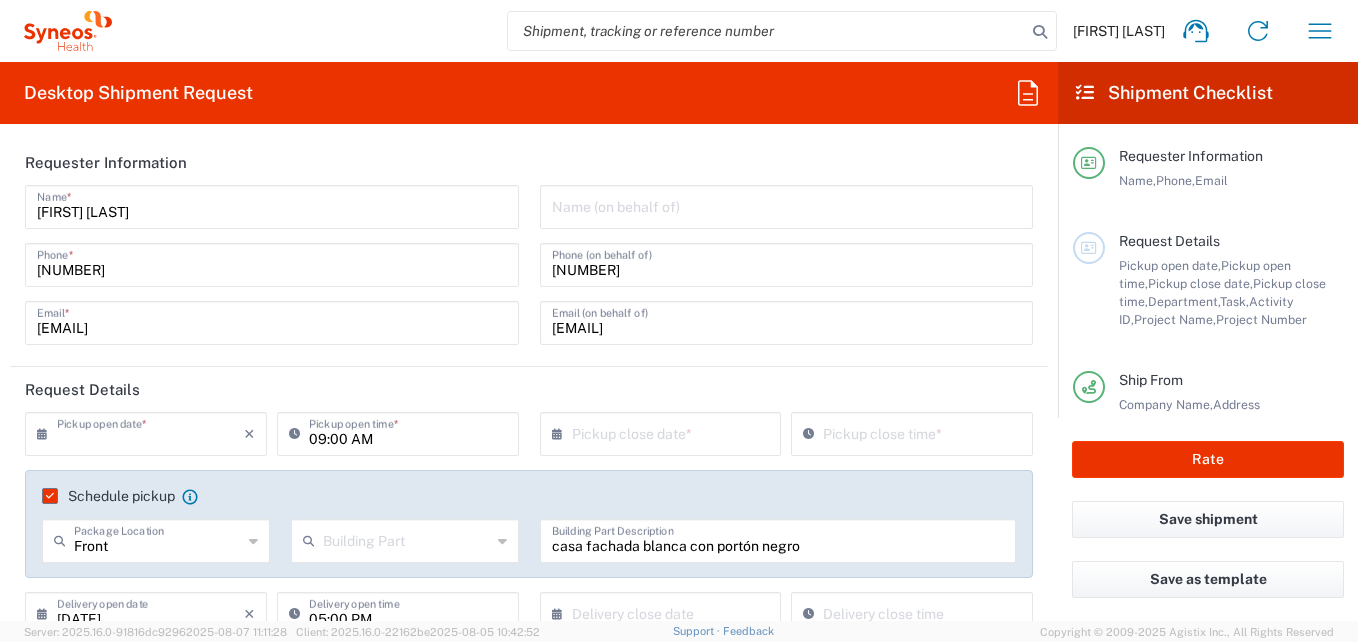 type on "Your Packaging" 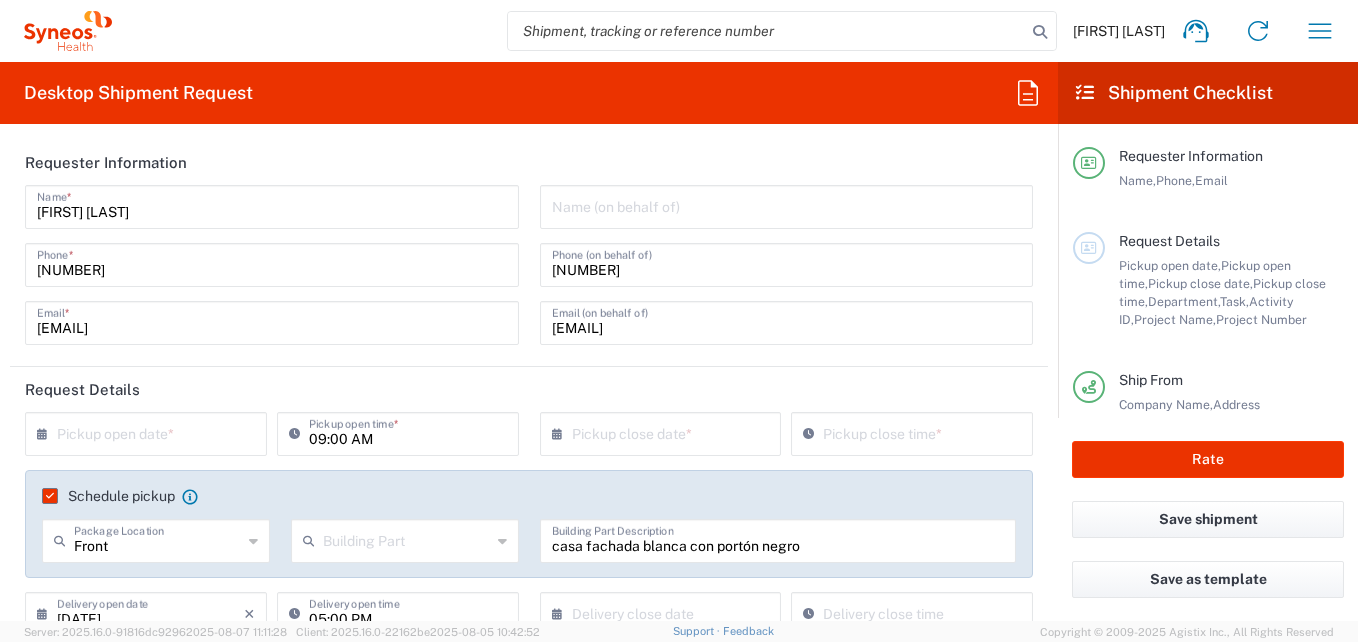 type on "7041203" 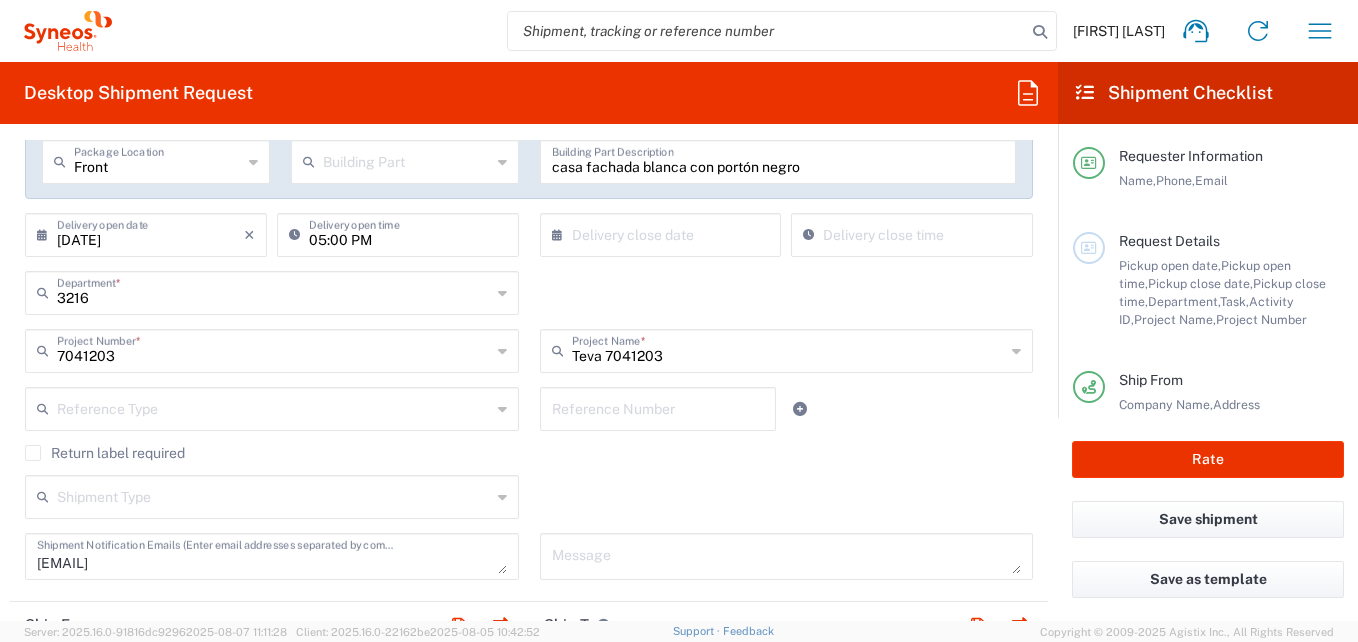 scroll, scrollTop: 400, scrollLeft: 0, axis: vertical 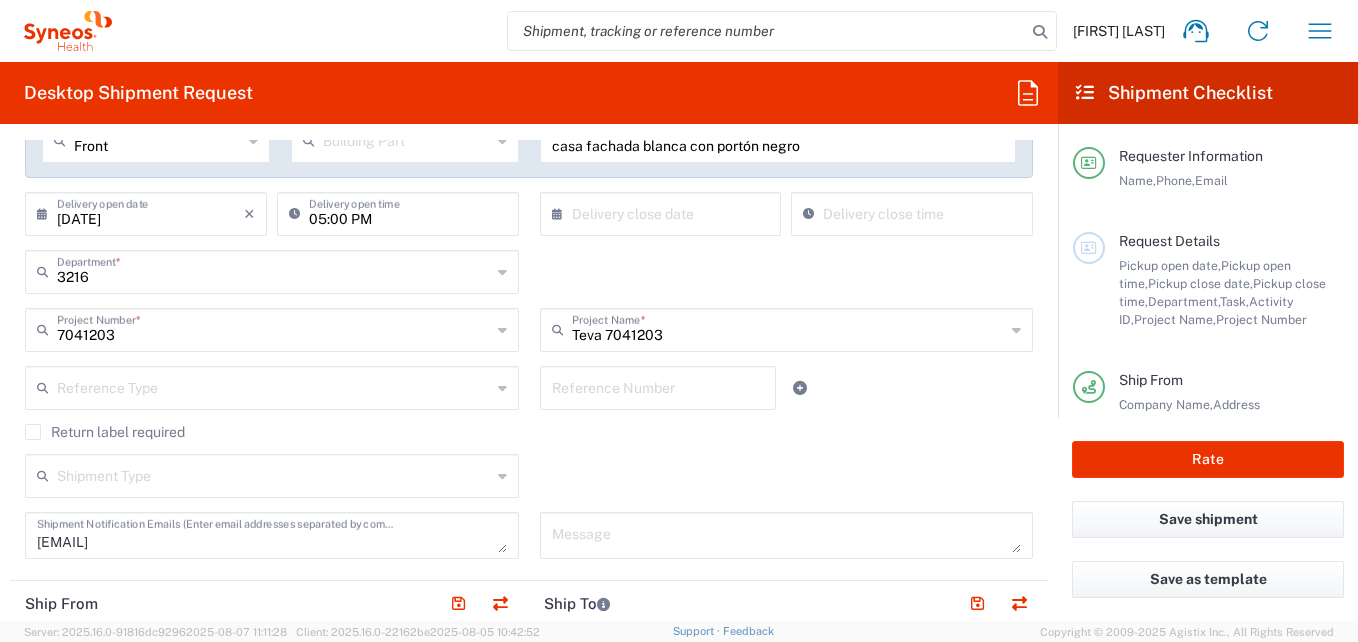 type on "INC Research Clin Svcs Mexico" 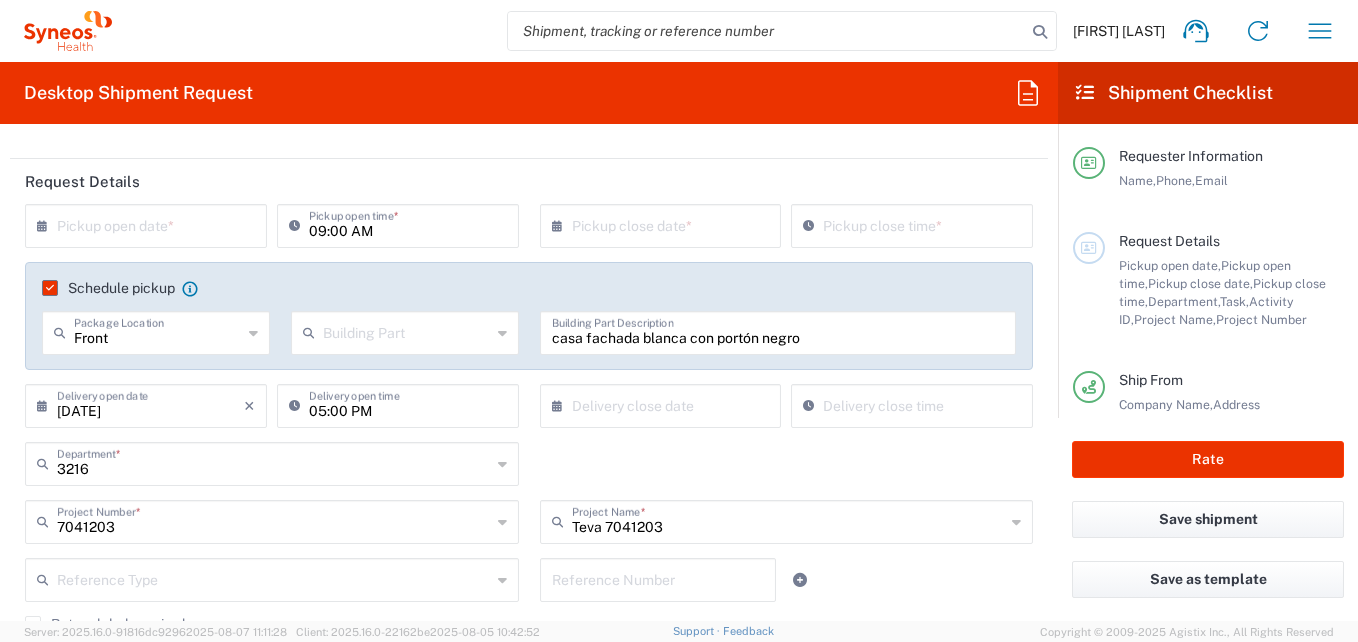 scroll, scrollTop: 200, scrollLeft: 0, axis: vertical 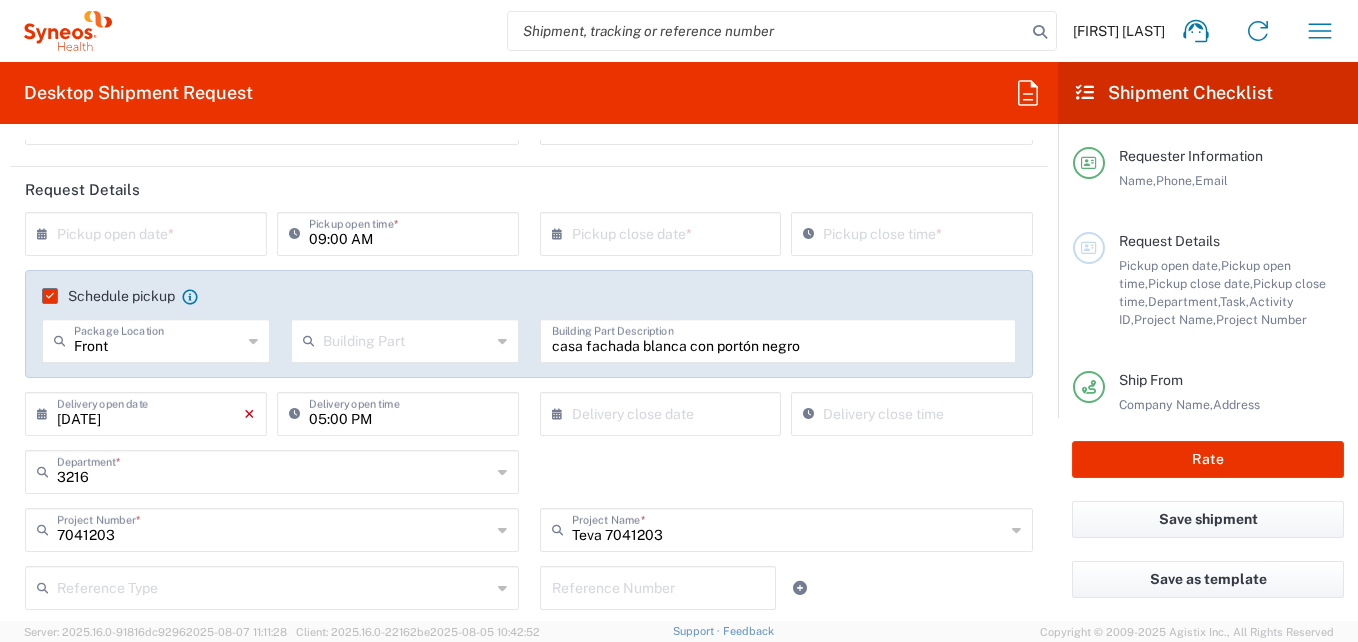 click on "×" 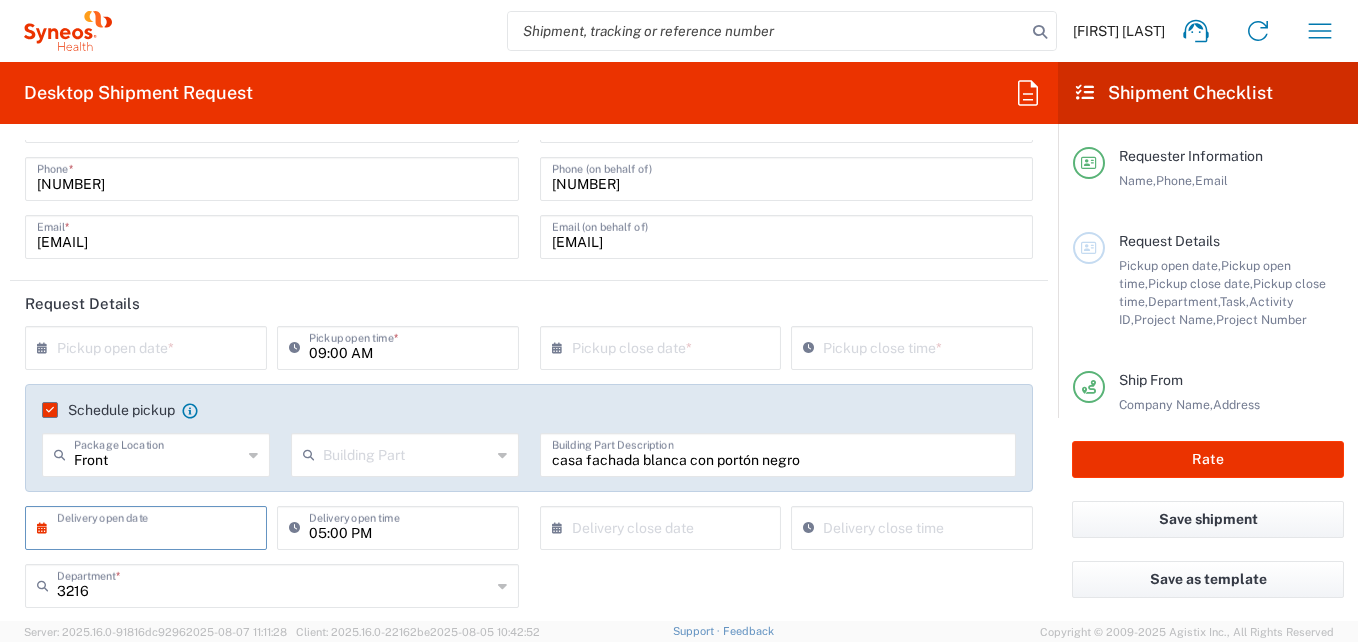 scroll, scrollTop: 0, scrollLeft: 0, axis: both 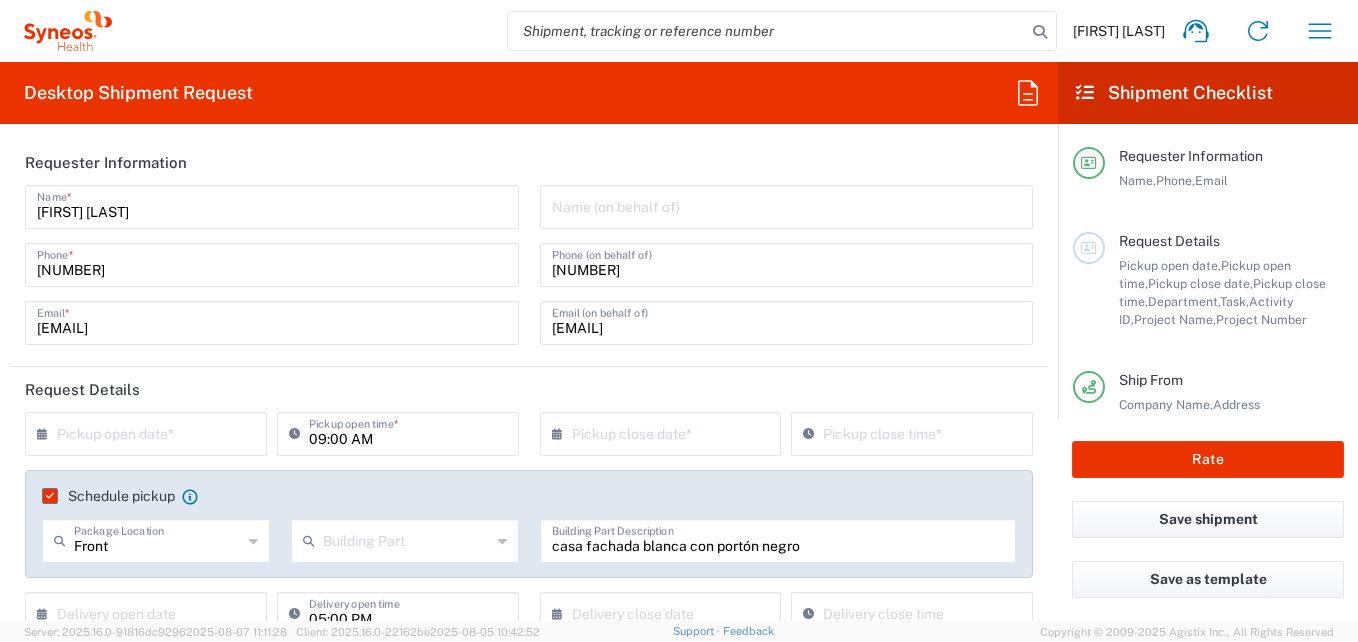 click 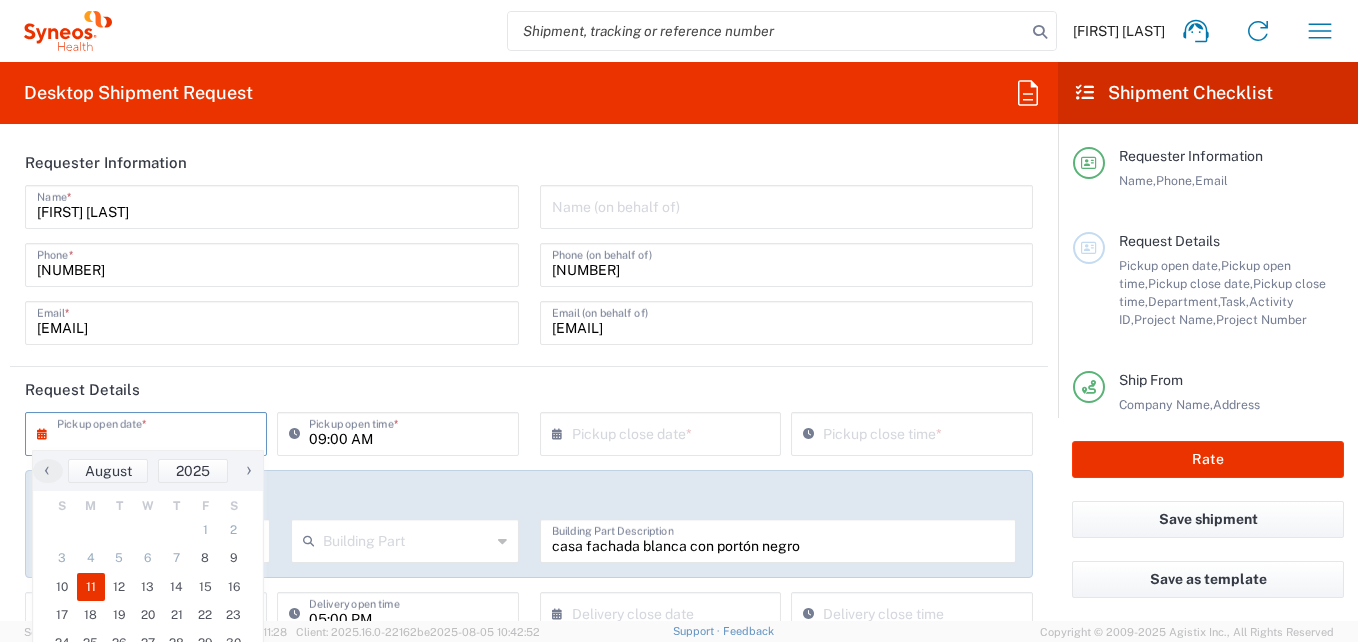 click on "11" 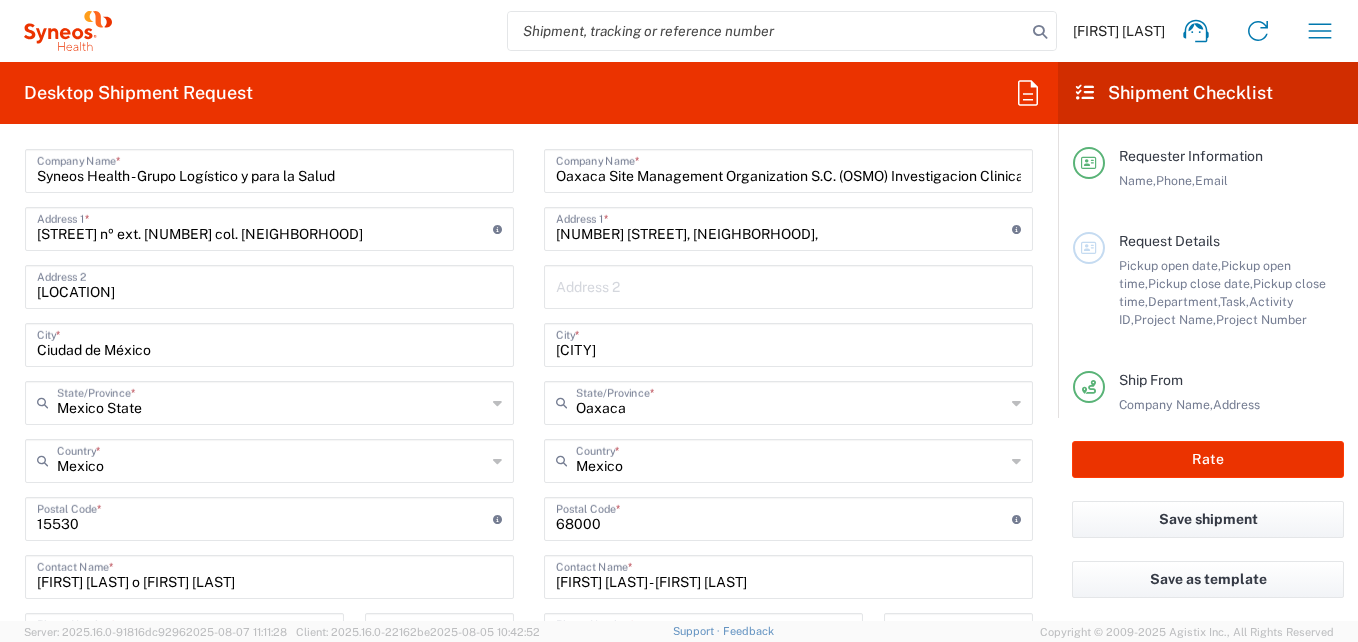 scroll, scrollTop: 900, scrollLeft: 0, axis: vertical 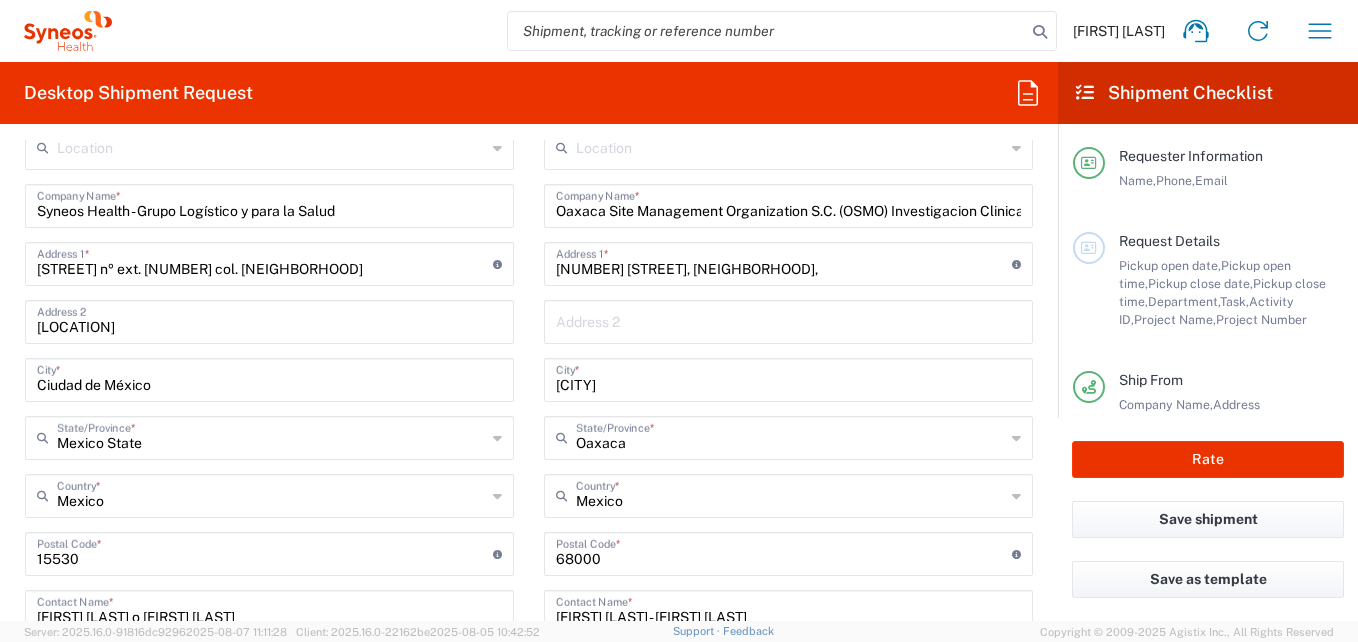 click 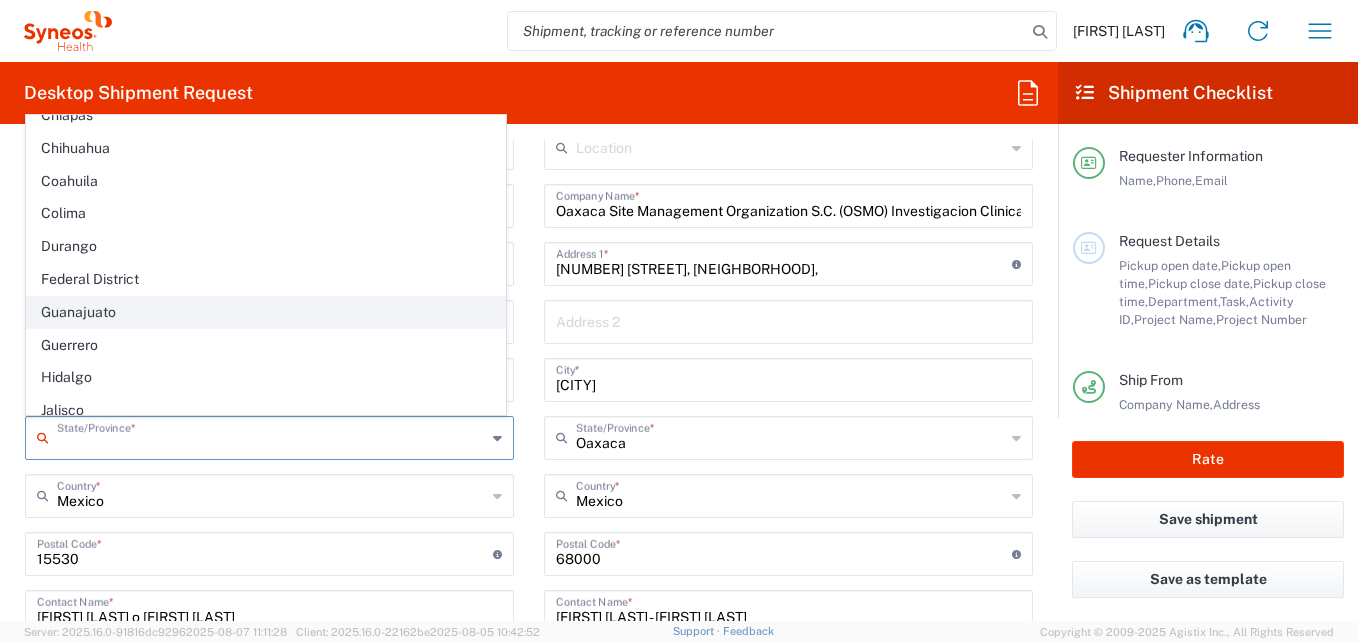 scroll, scrollTop: 200, scrollLeft: 0, axis: vertical 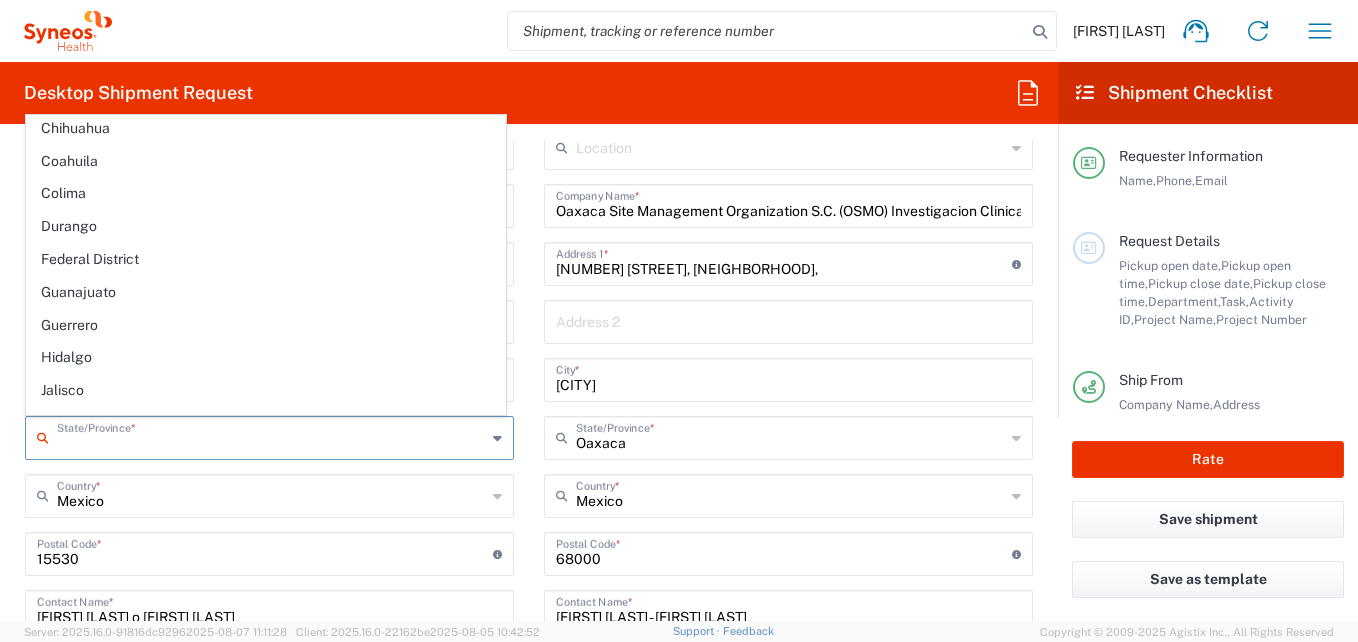 click on "Federal District" 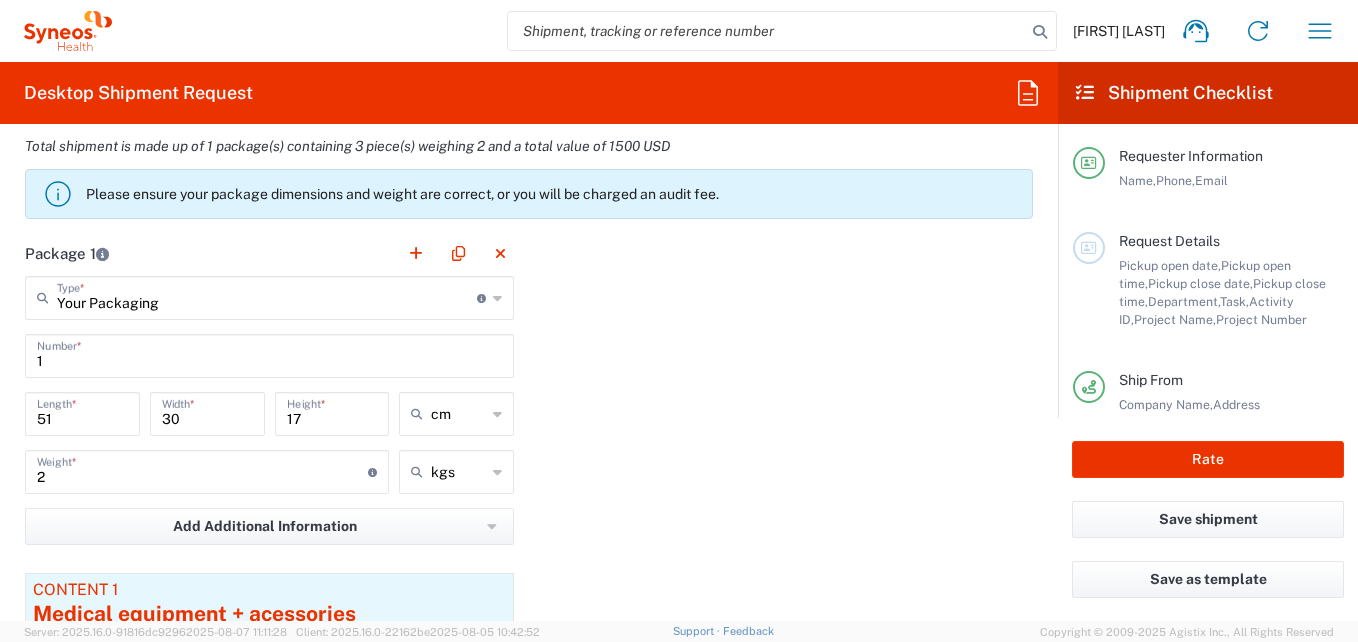 scroll, scrollTop: 1800, scrollLeft: 0, axis: vertical 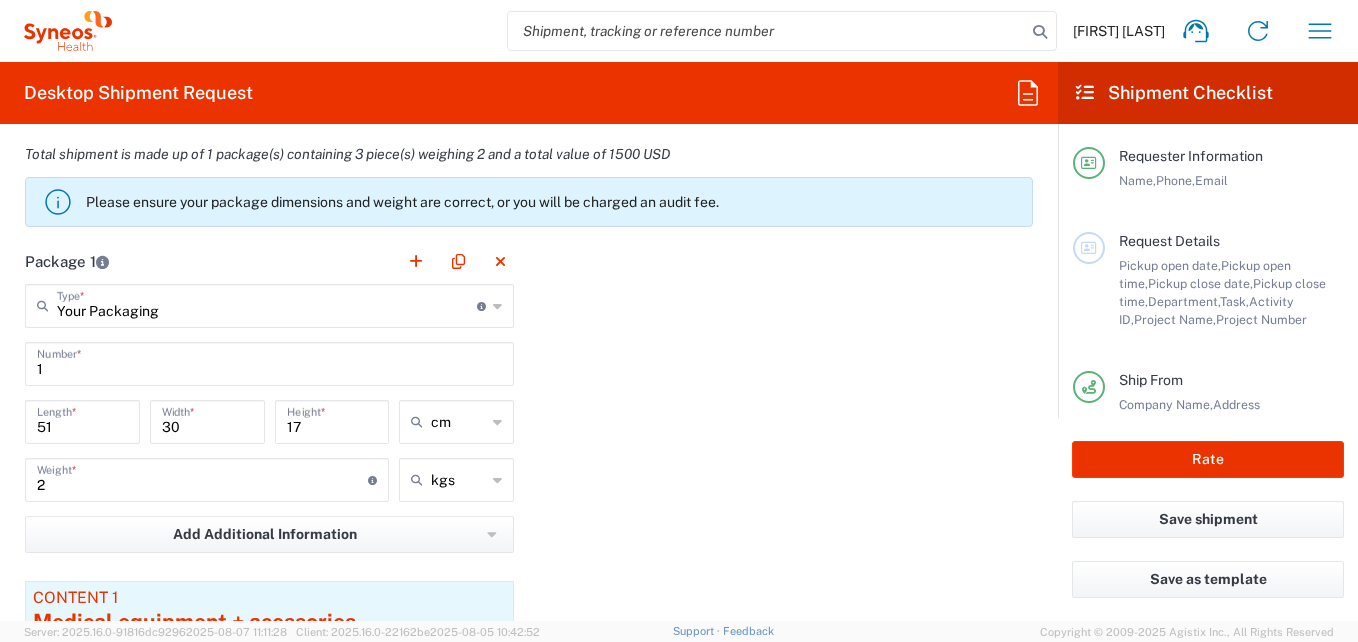 click on "51" at bounding box center [82, 420] 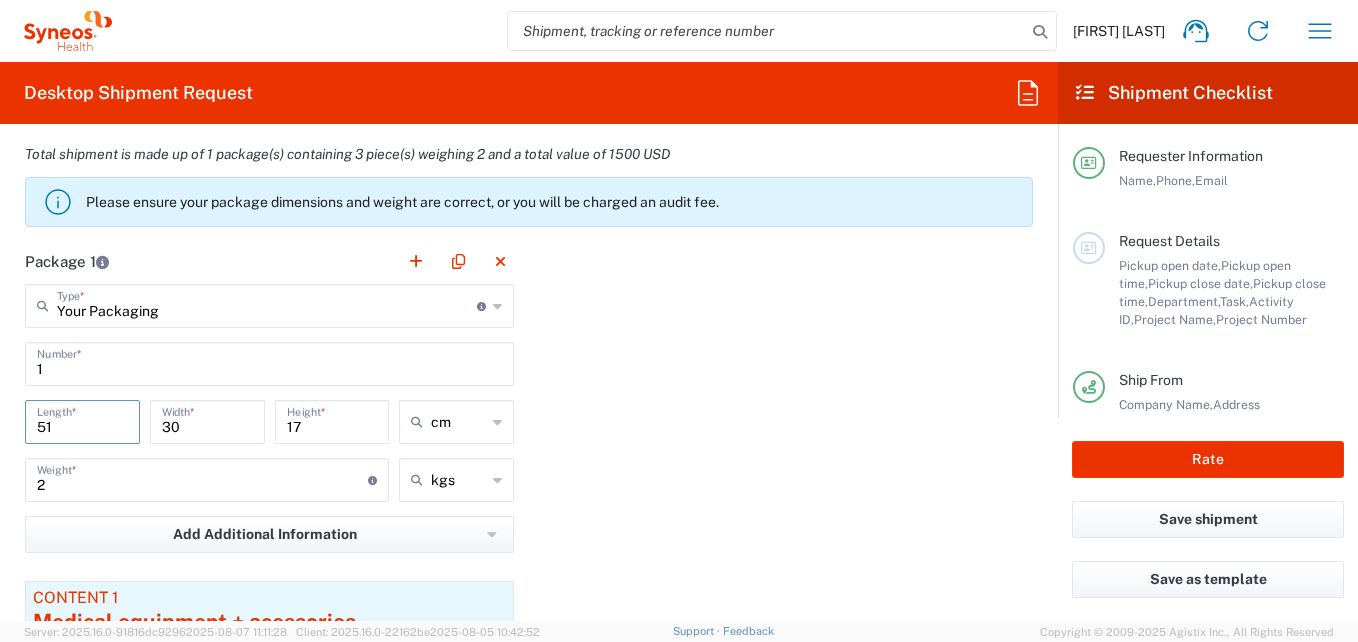 click on "51" at bounding box center (82, 420) 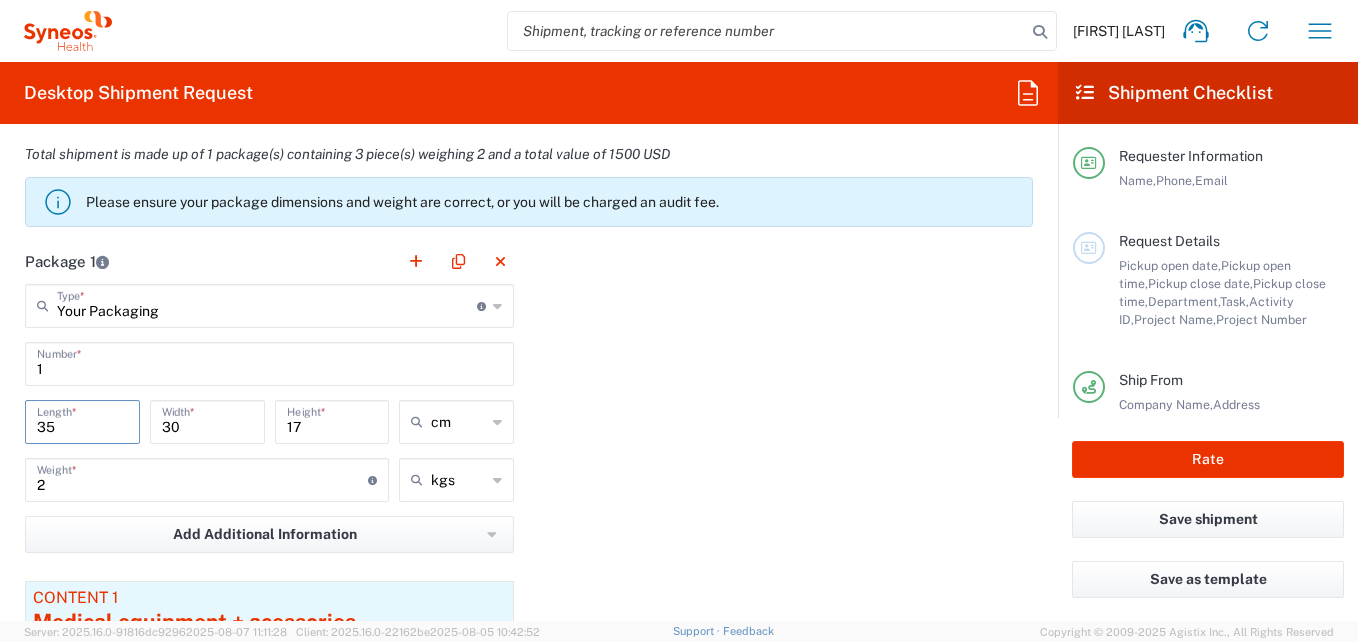 type on "35" 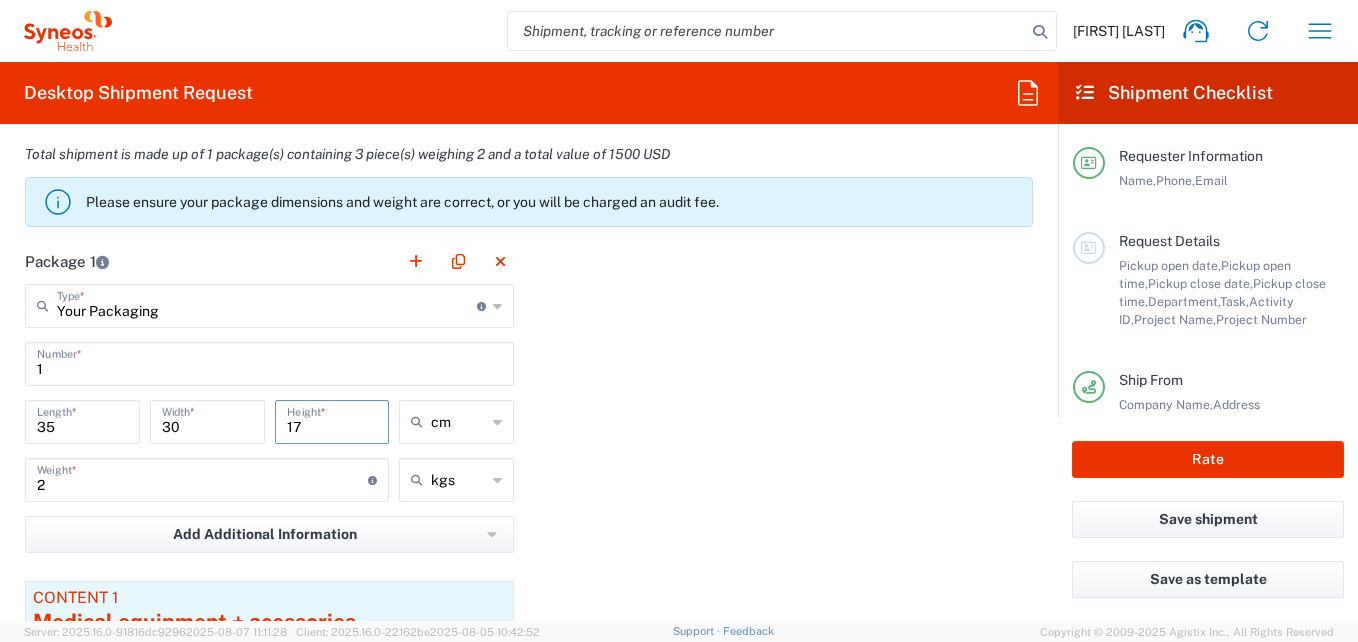 click on "17" at bounding box center (332, 420) 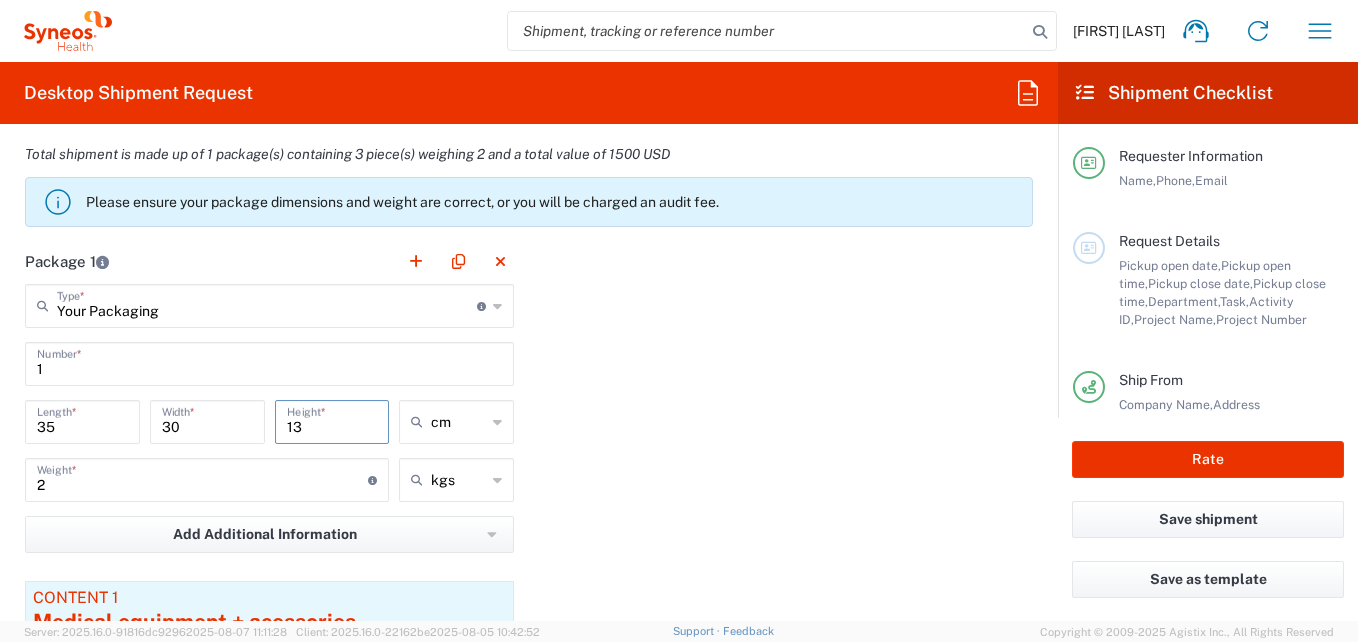type on "13" 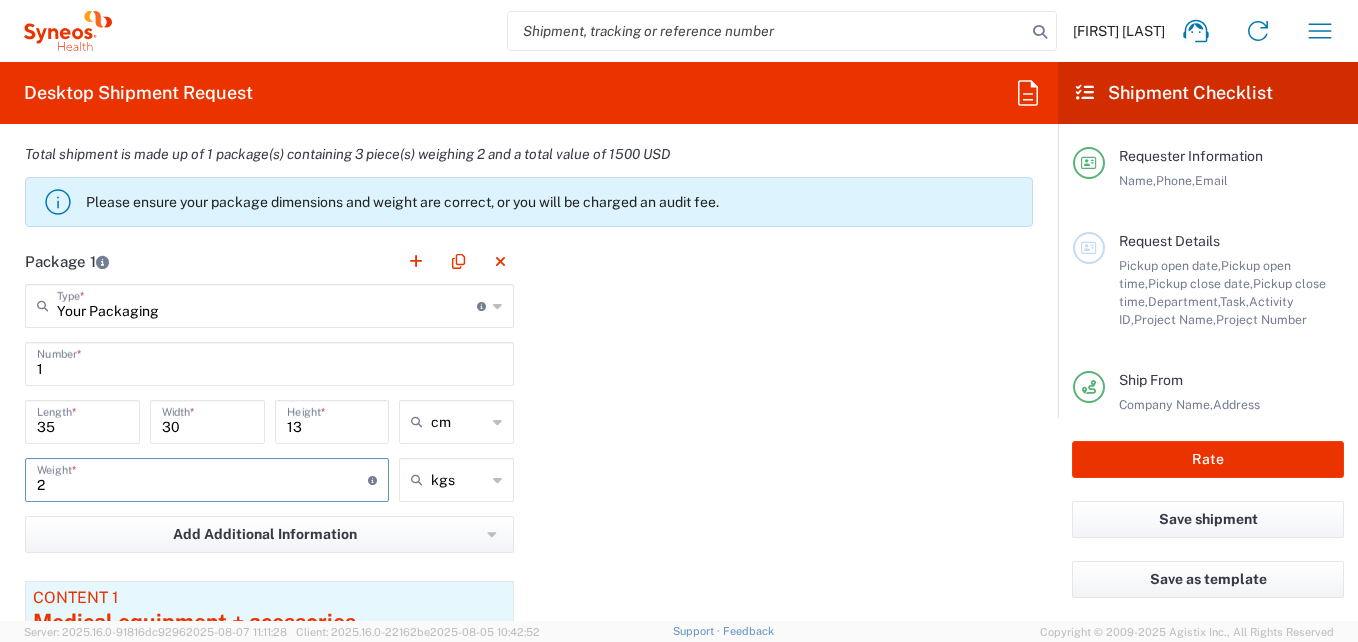 click on "2" at bounding box center [202, 478] 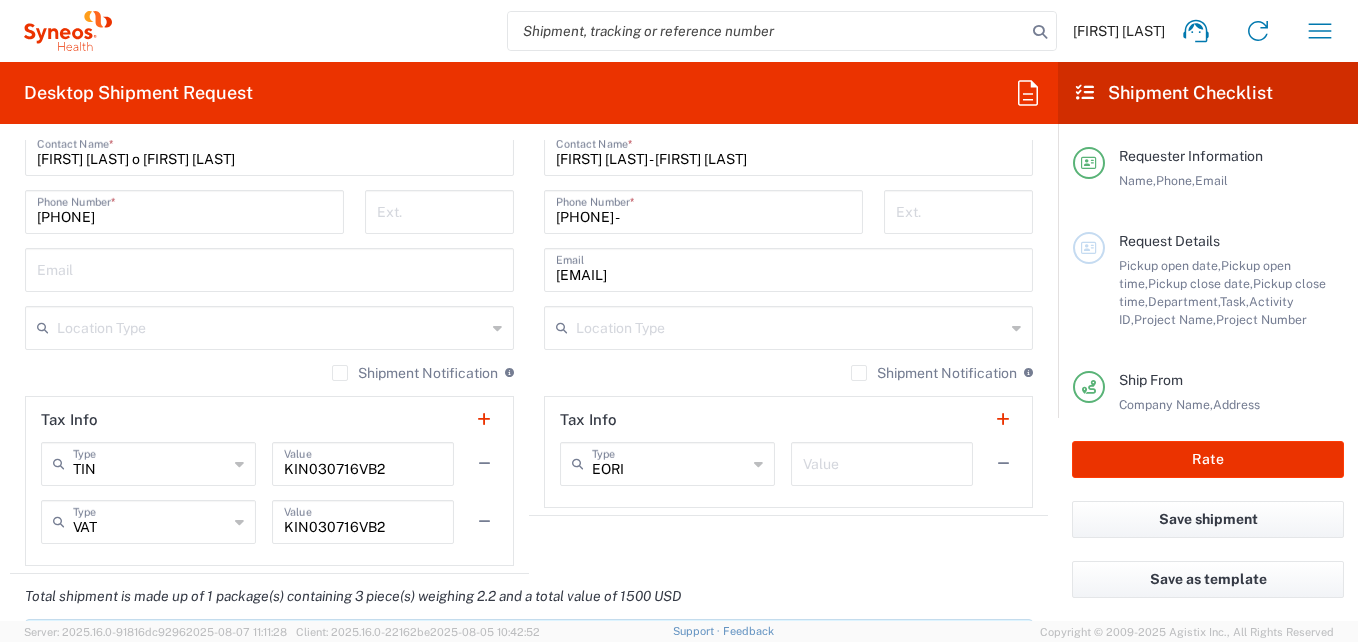 scroll, scrollTop: 1363, scrollLeft: 0, axis: vertical 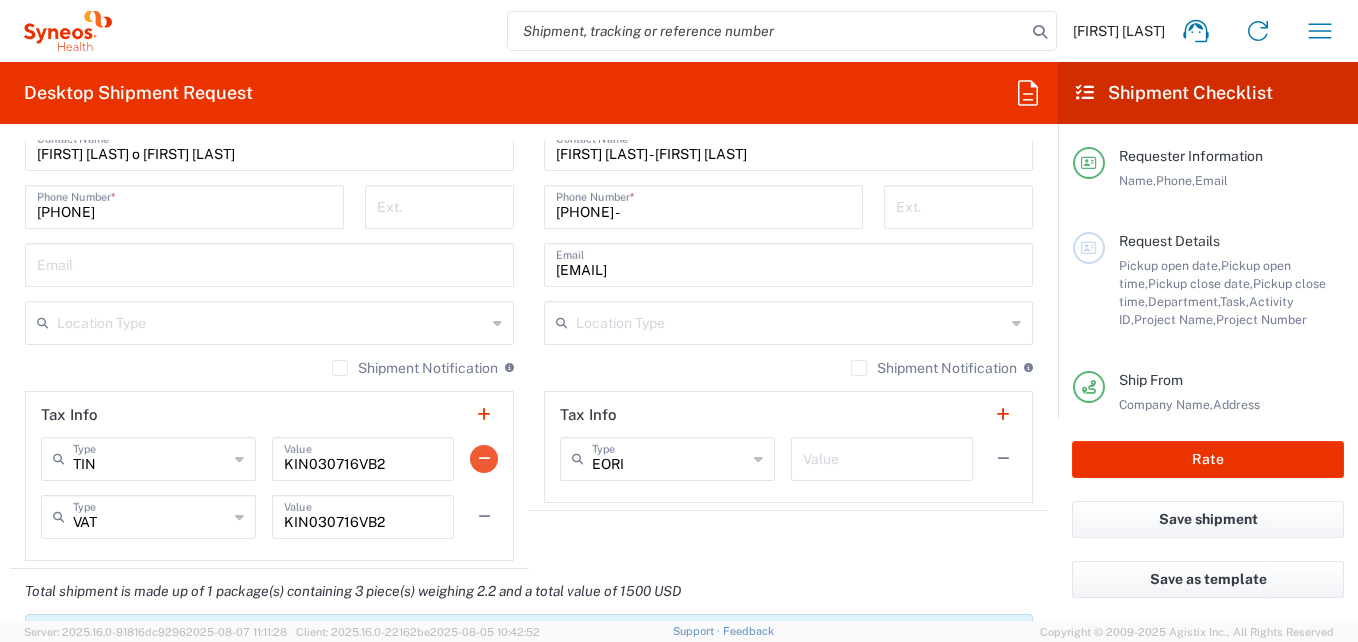type on "2.20" 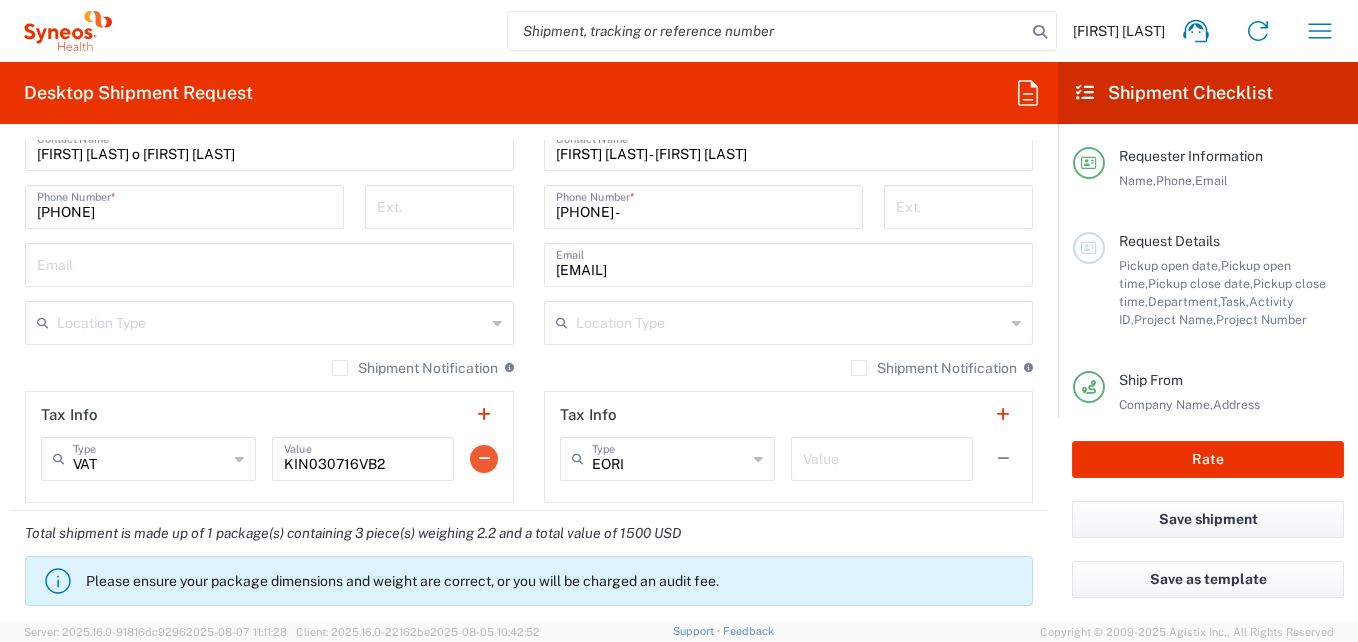 click 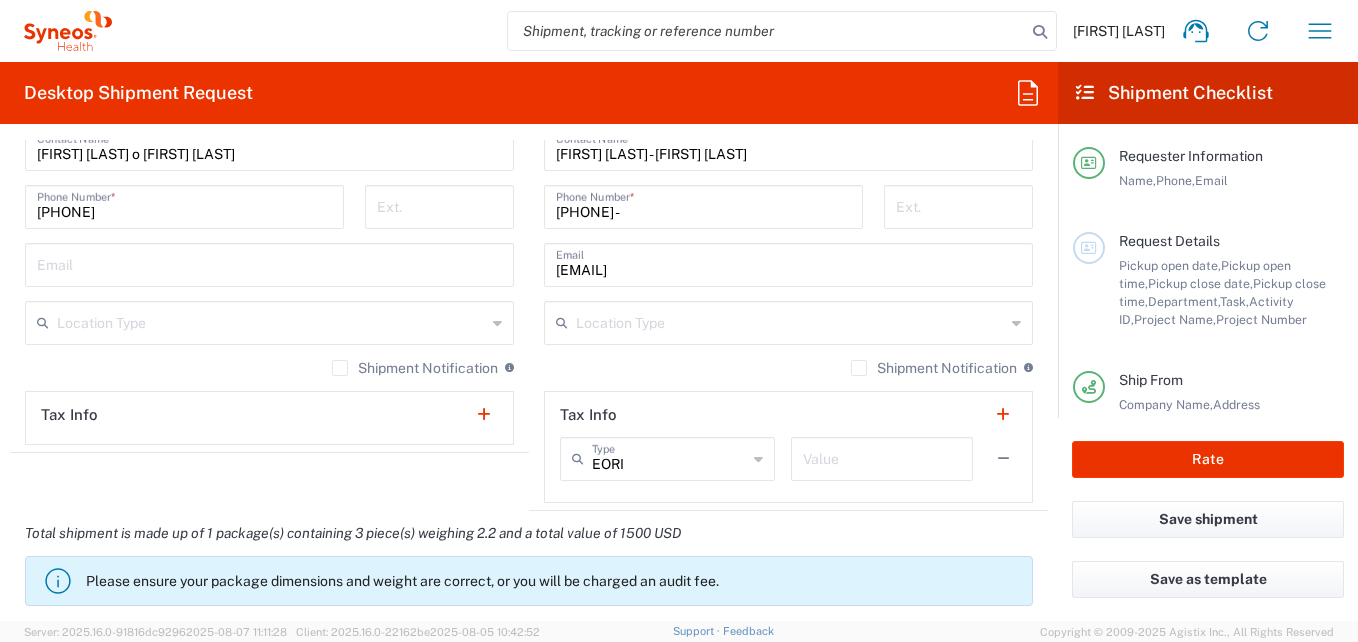 click 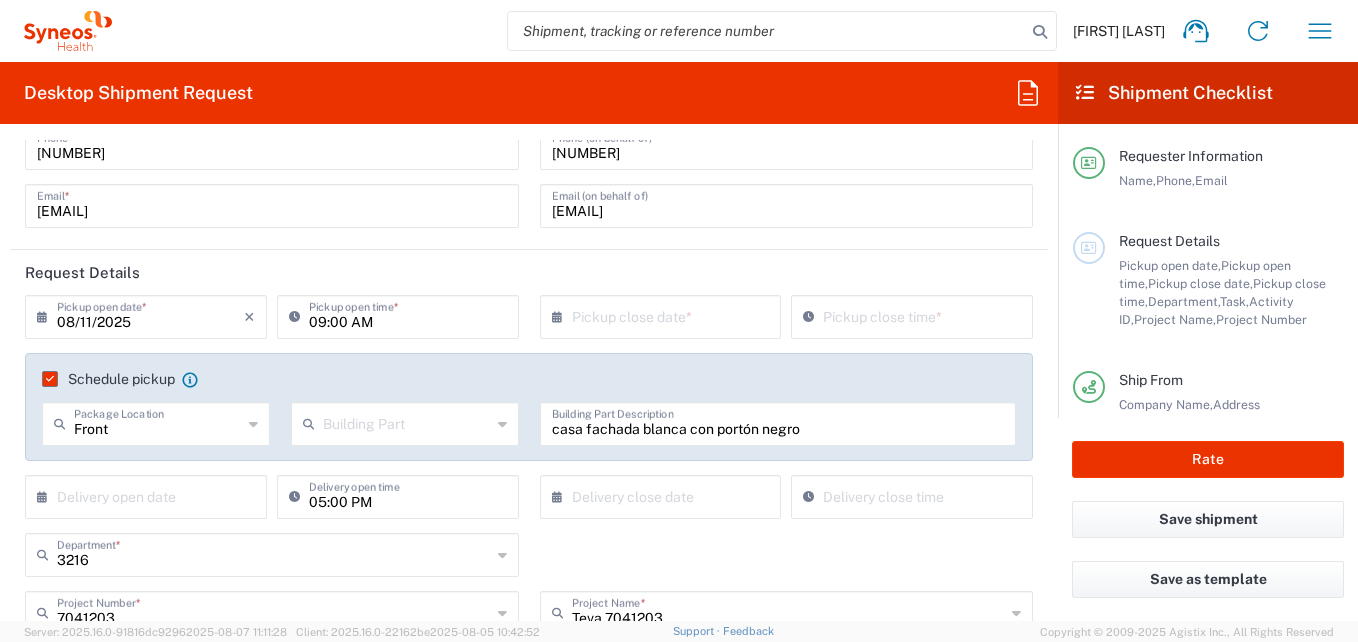 scroll, scrollTop: 163, scrollLeft: 0, axis: vertical 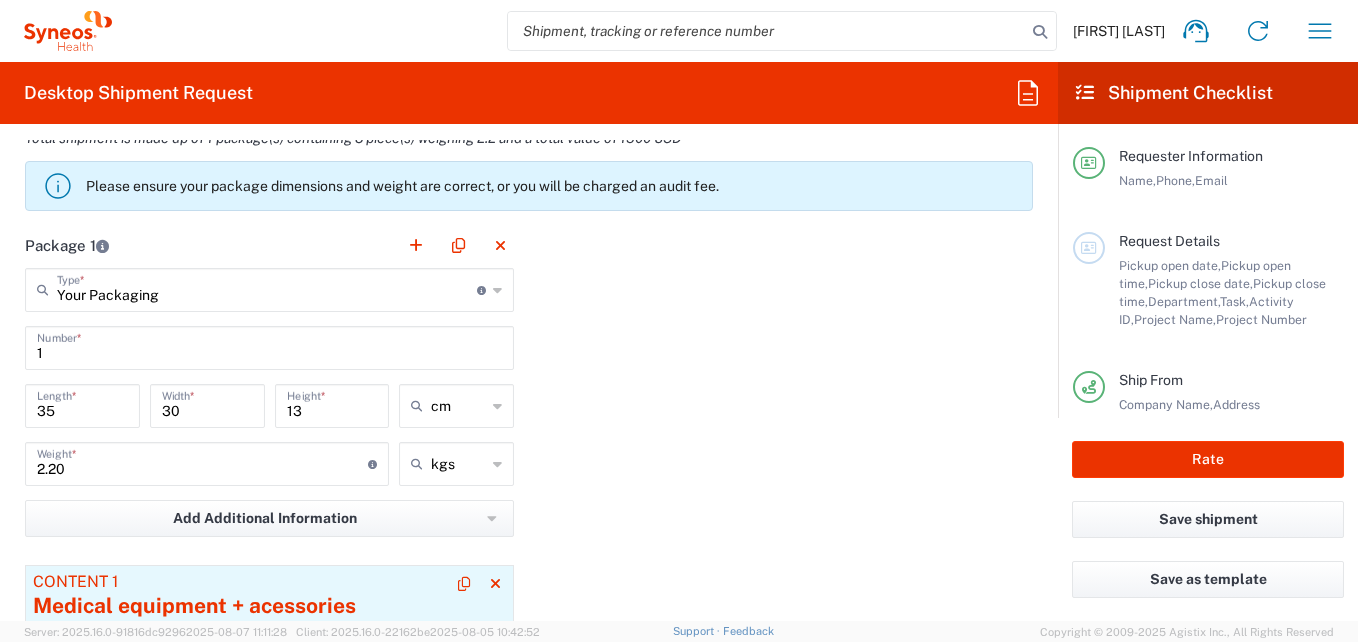 type on "[TIME]" 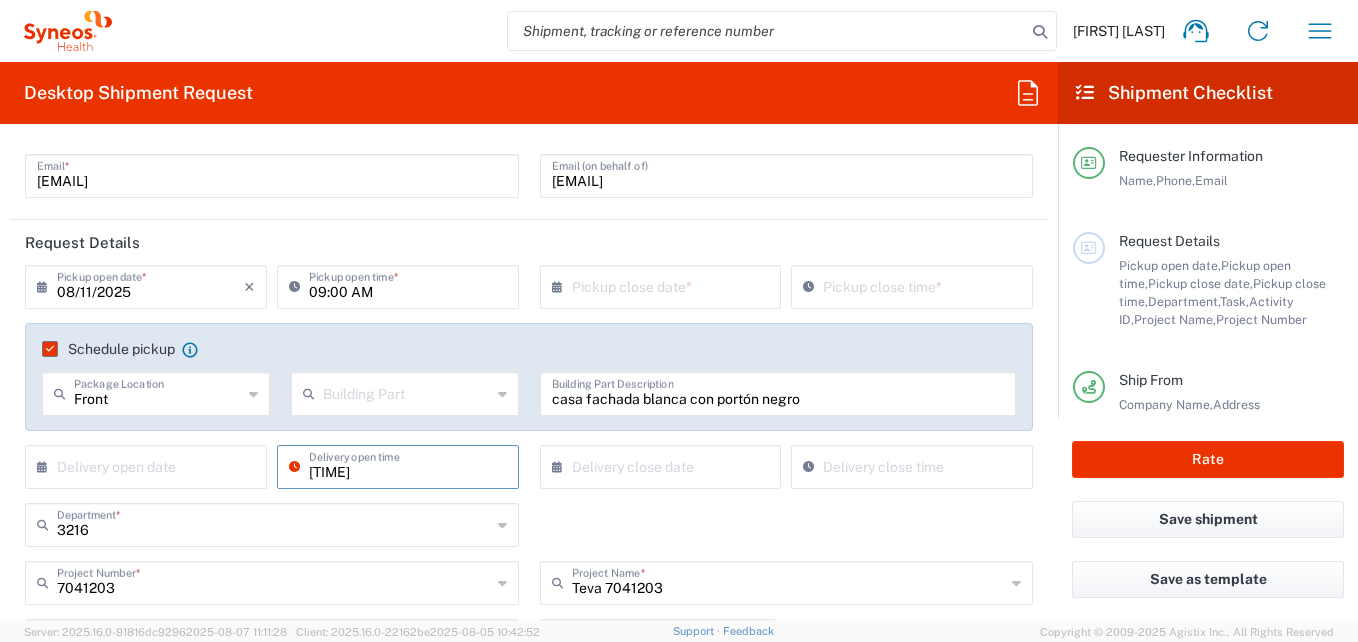 scroll, scrollTop: 247, scrollLeft: 0, axis: vertical 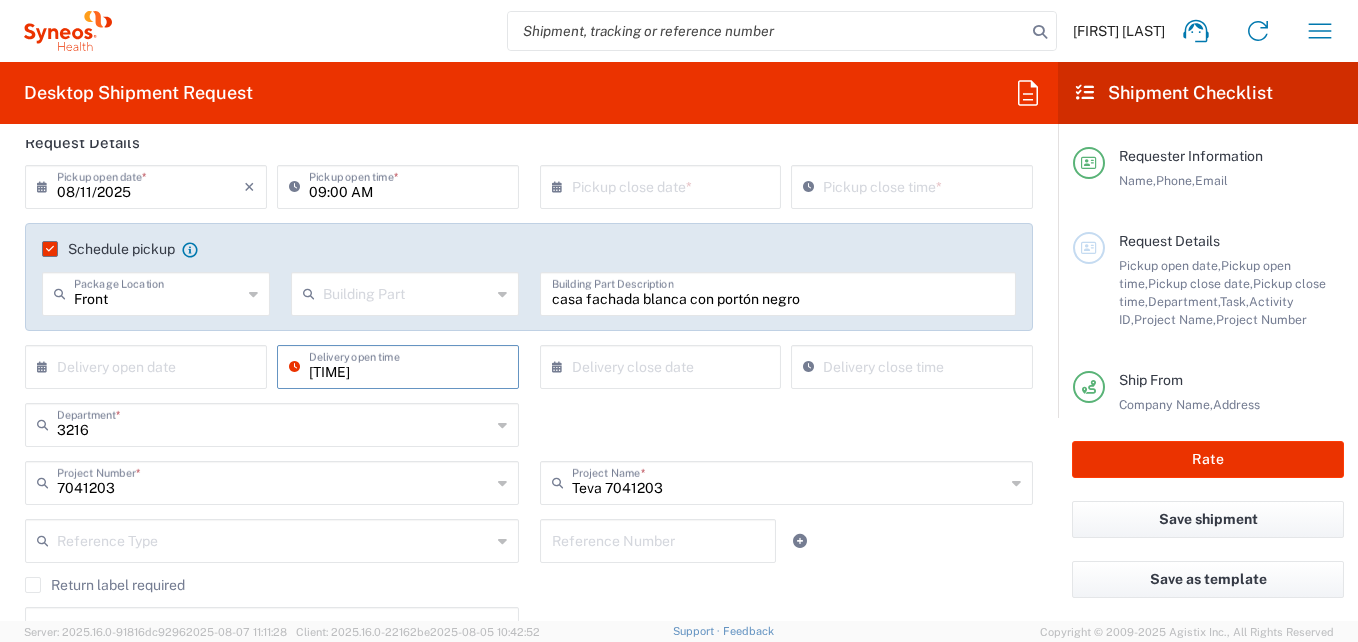 click on "Rate" 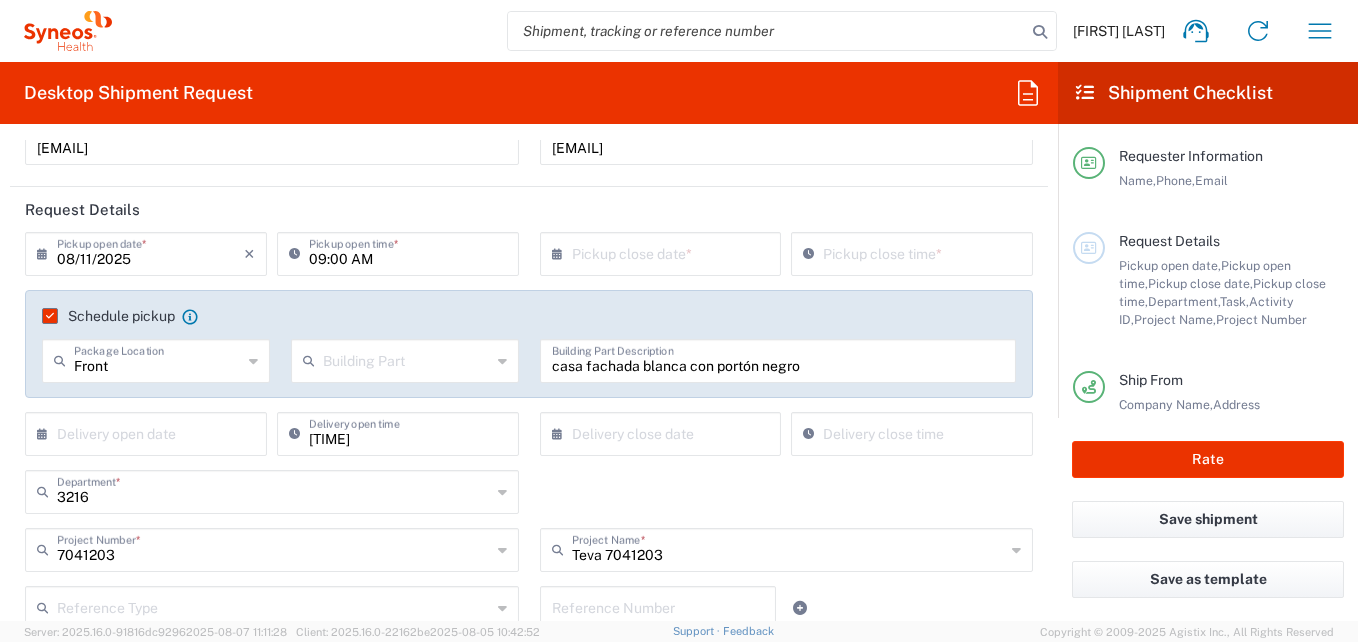 scroll, scrollTop: 147, scrollLeft: 0, axis: vertical 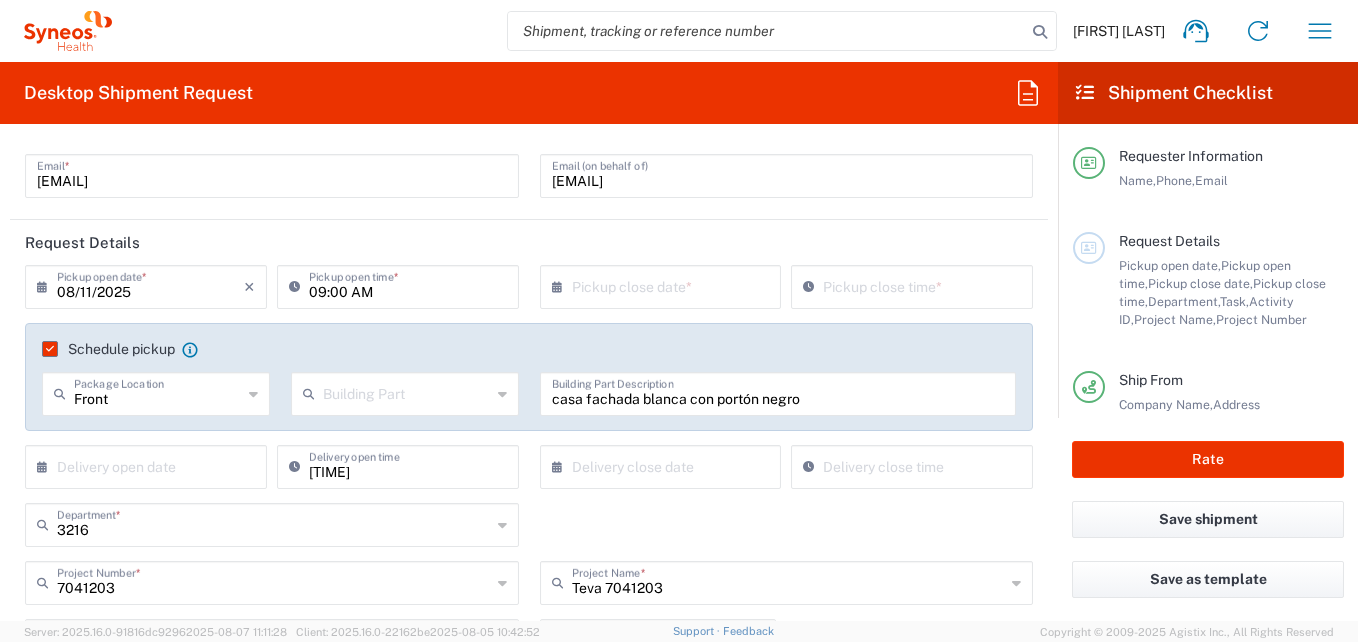 click on "Schedule pickup" 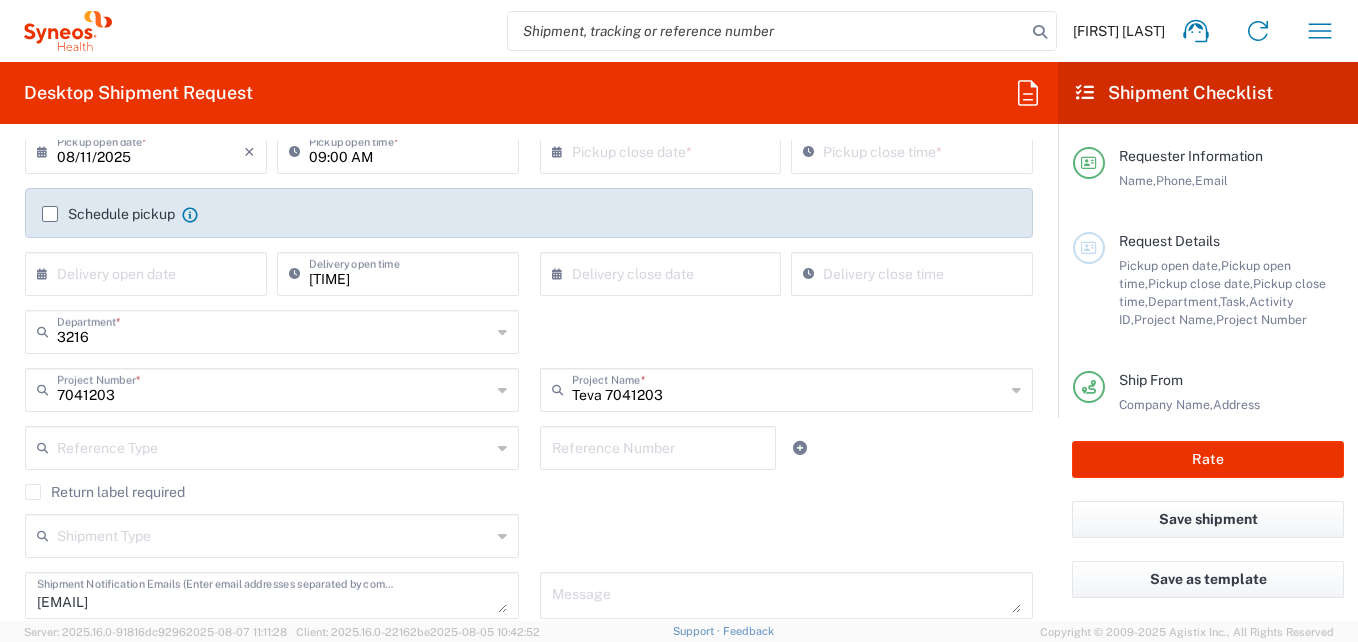 scroll, scrollTop: 247, scrollLeft: 0, axis: vertical 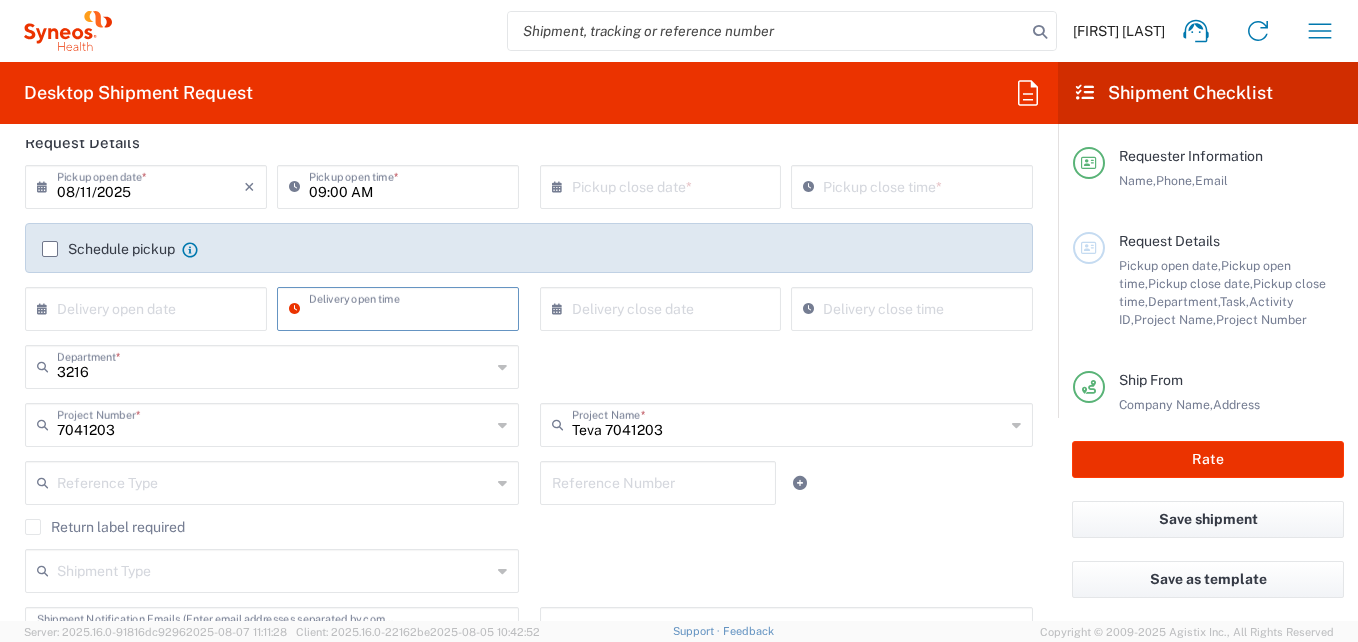 type 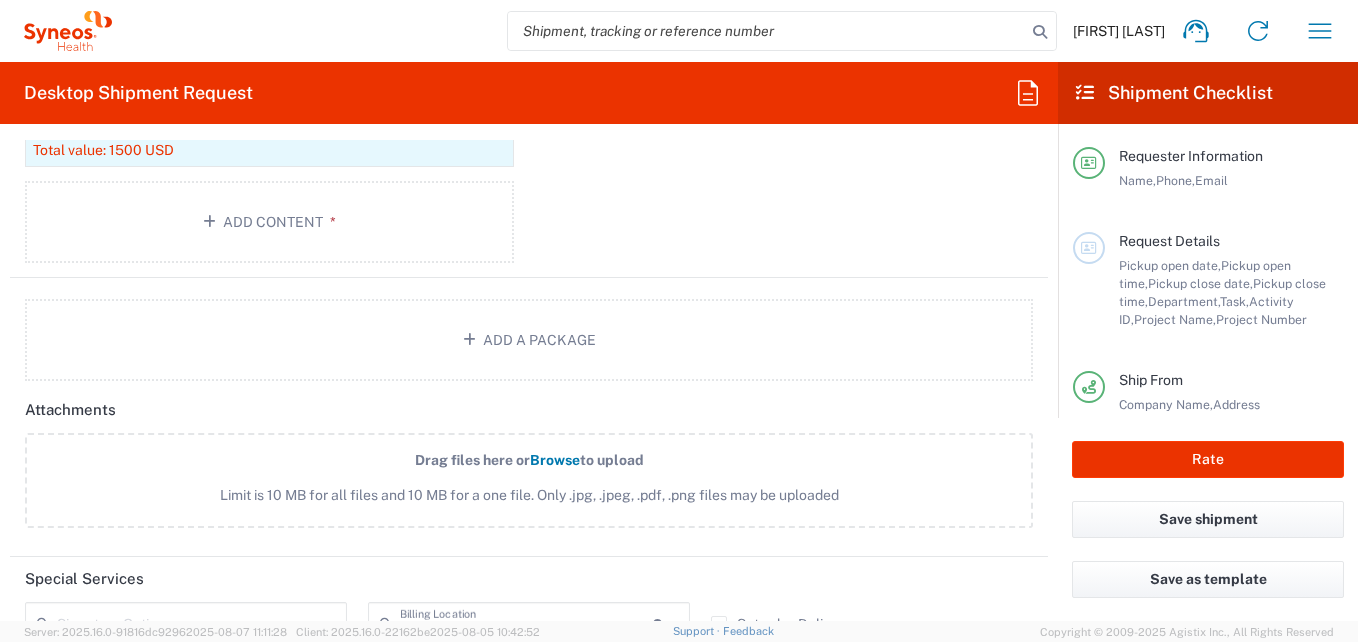 scroll, scrollTop: 2147, scrollLeft: 0, axis: vertical 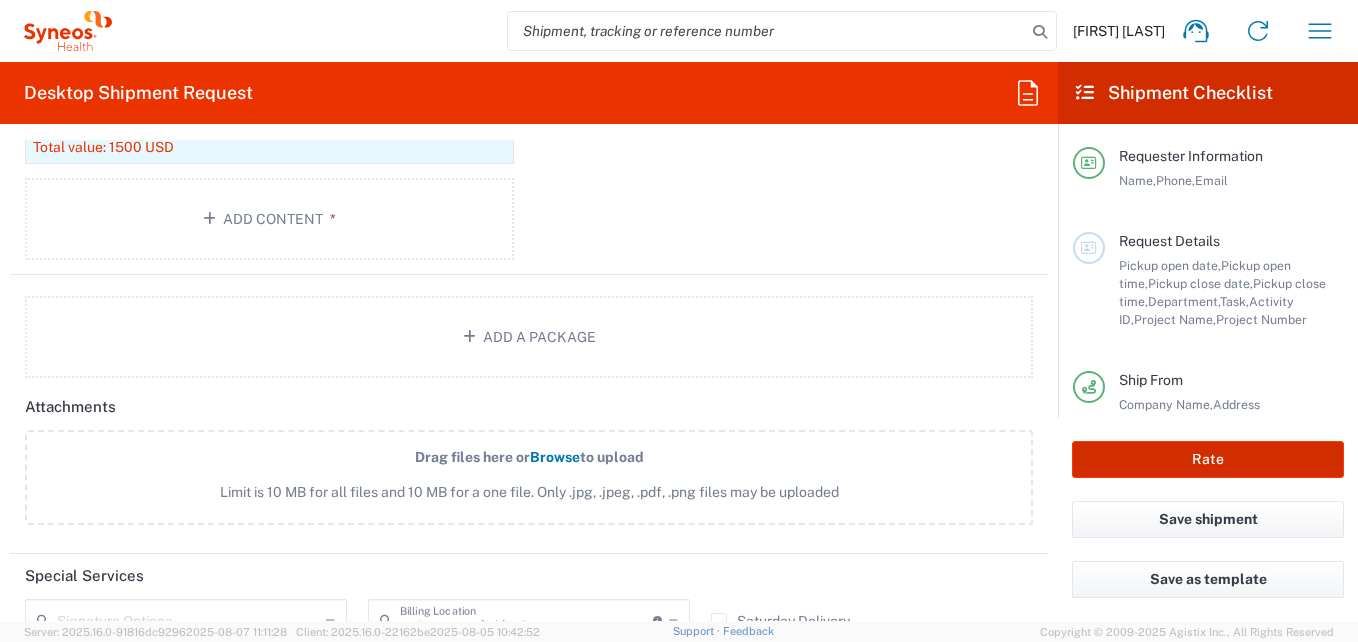 click on "Rate" 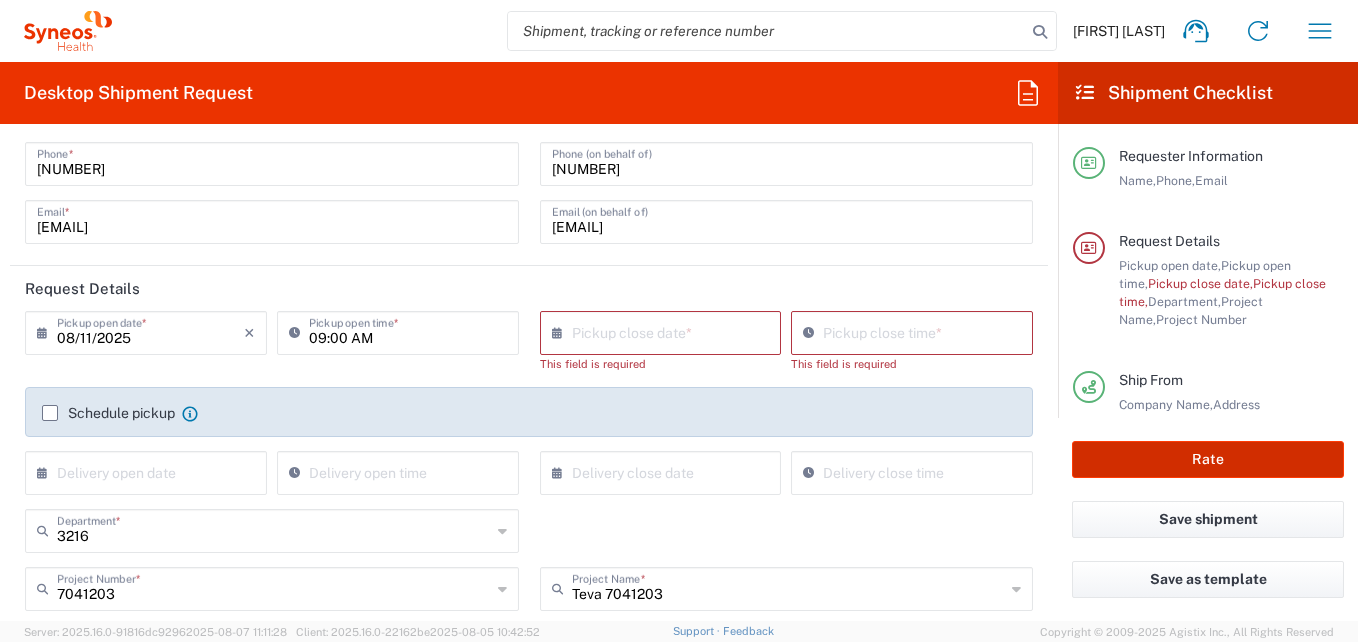 scroll, scrollTop: 65, scrollLeft: 0, axis: vertical 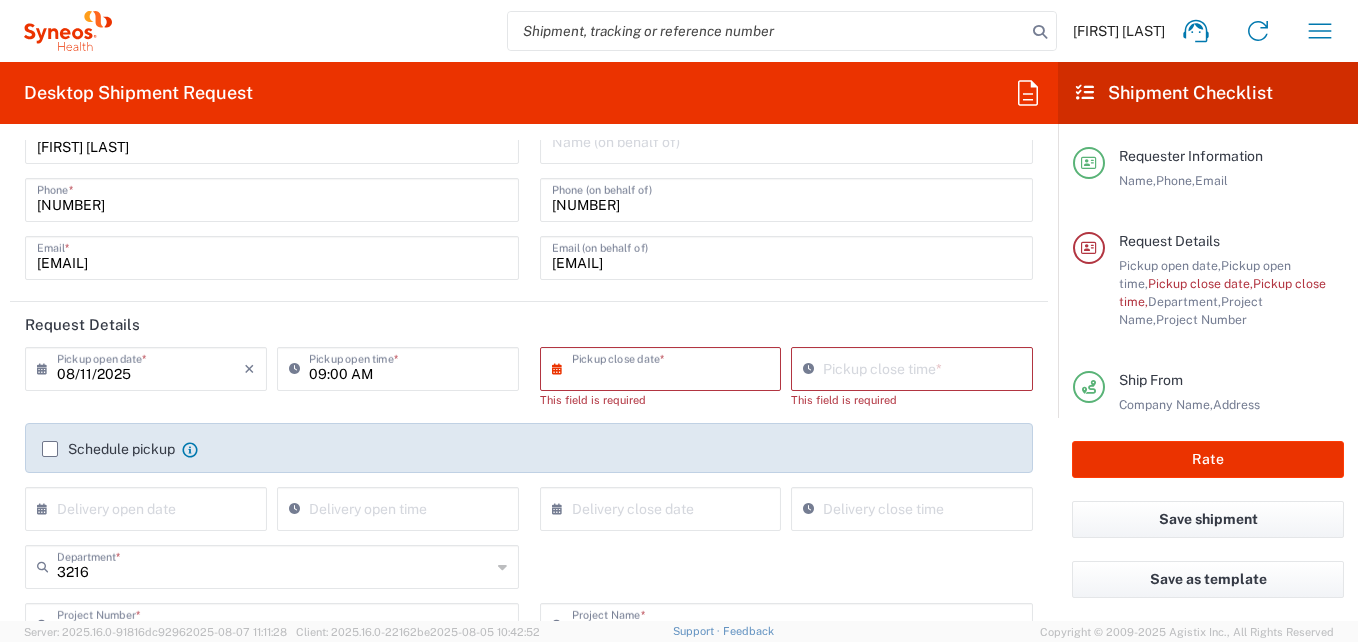 click at bounding box center [665, 367] 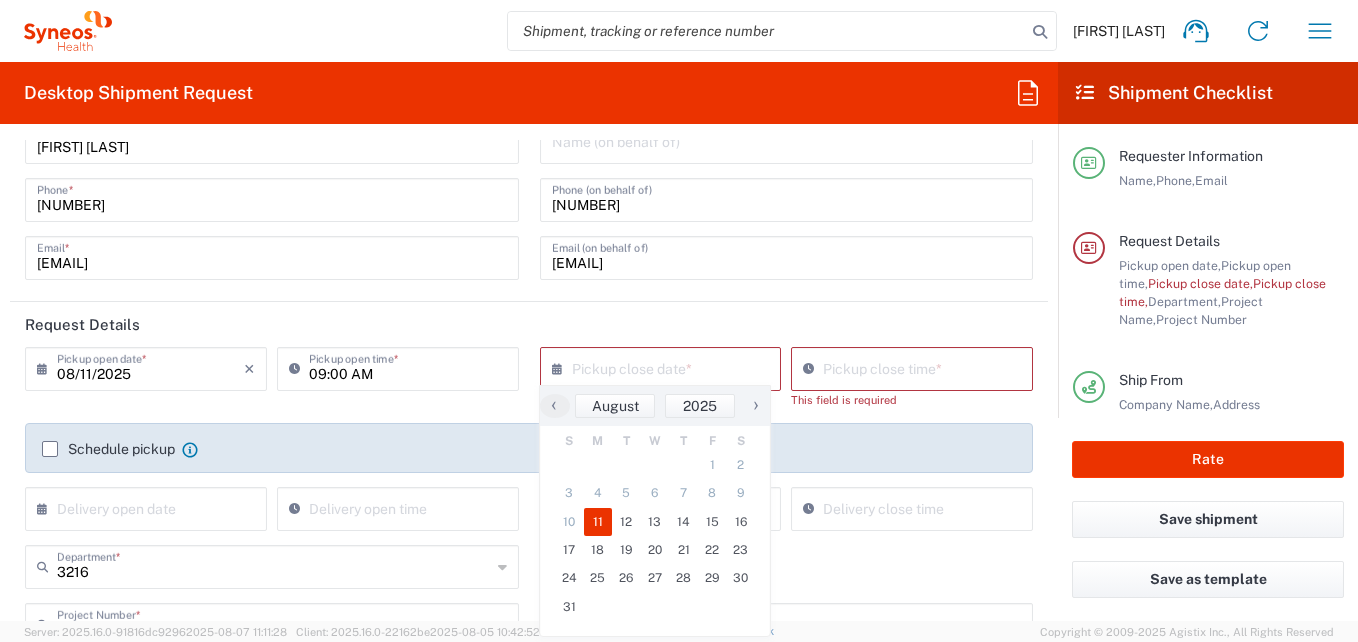 click on "11" 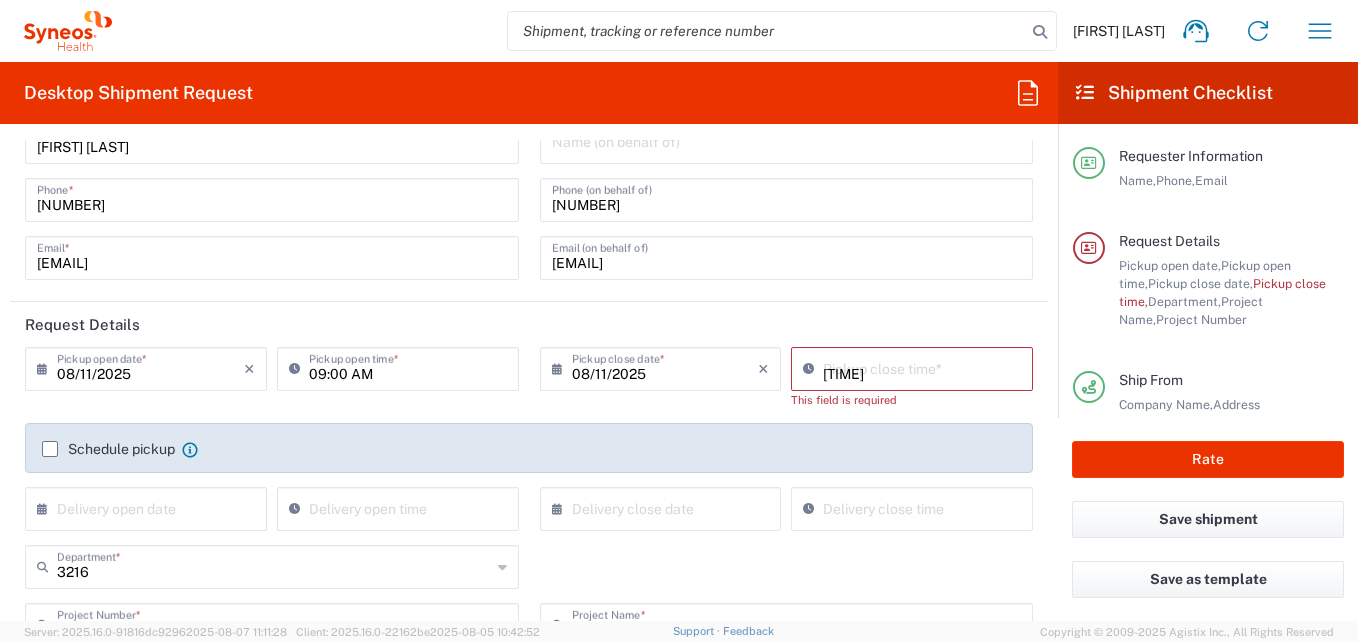 click on "[TIME]" at bounding box center [922, 367] 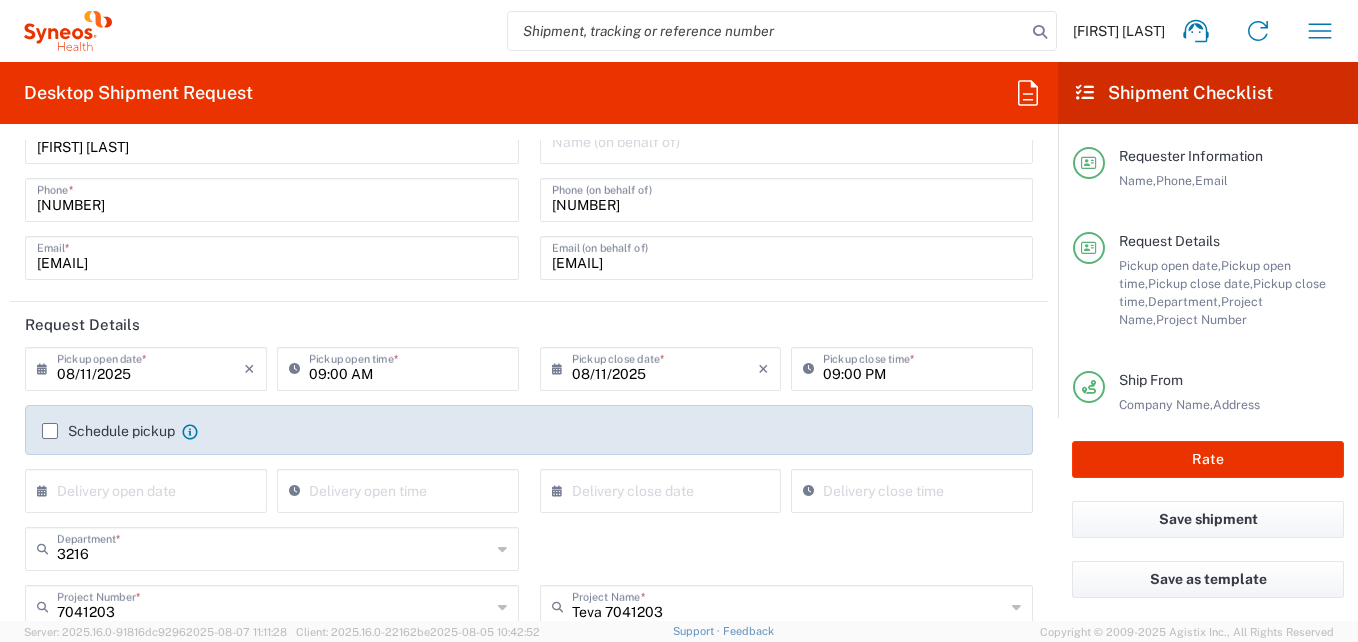 click on "[DATE] ×  Pickup open date  * Cancel Apply [TIME]  Pickup open time  * [DATE] ×  Pickup close date  * Cancel Apply [TIME]  Pickup close time  *  Schedule pickup  When scheduling a pickup please be sure to meet the following criteria:
1. Pickup window should start at least 2 hours after current time.
2.Pickup window needs to be at least 2 hours.
3.Pickup close time should not exceed business hours.
×  Delivery open date  Cancel Apply  Delivery open time  ×  Delivery close date  Cancel Apply  Delivery close time" 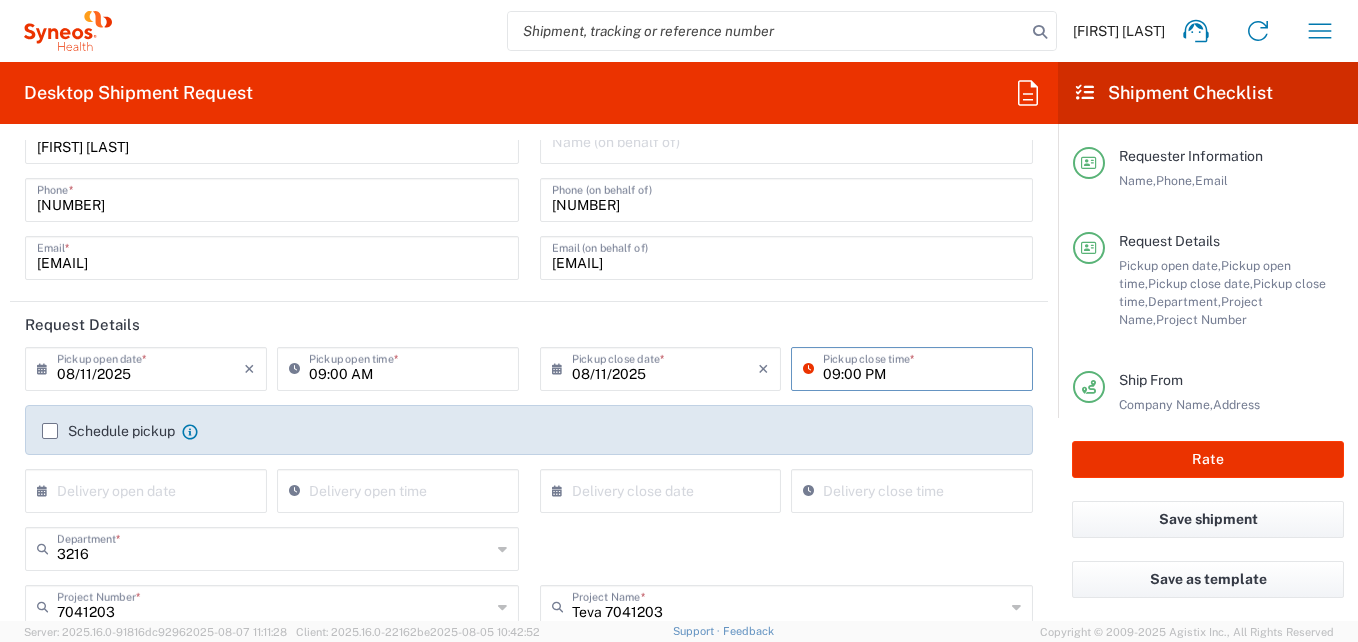 click on "09:00 PM" at bounding box center (922, 367) 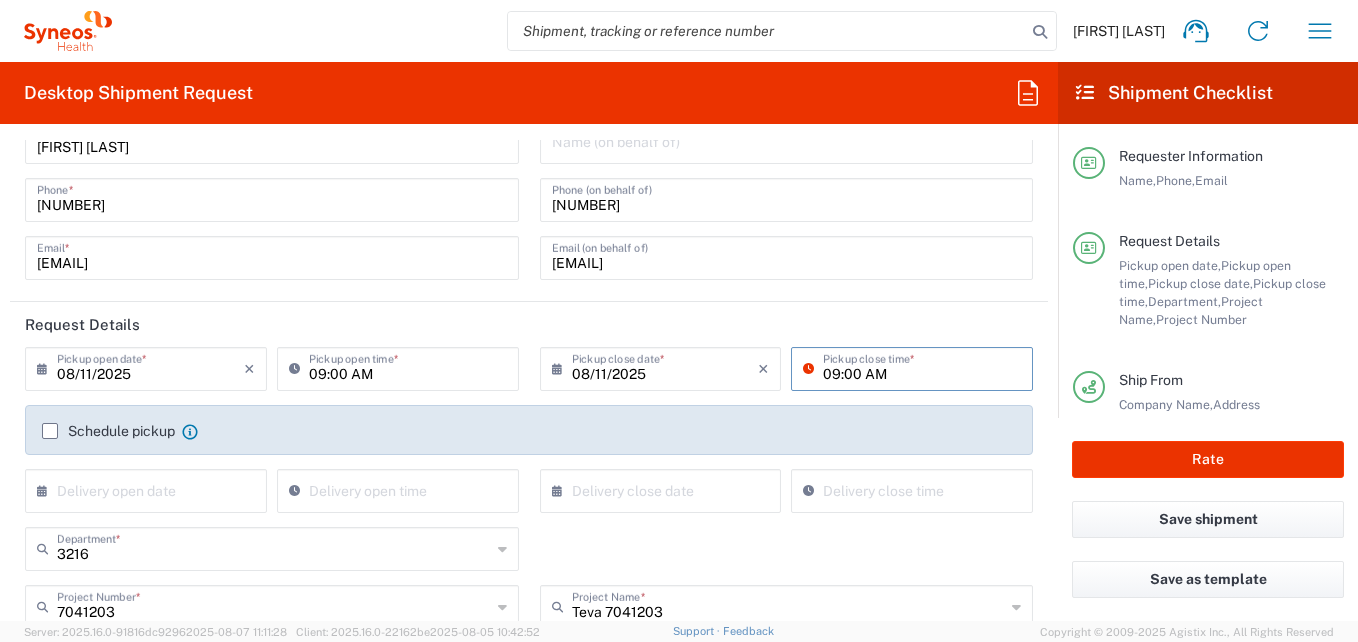 type on "09:00 AM" 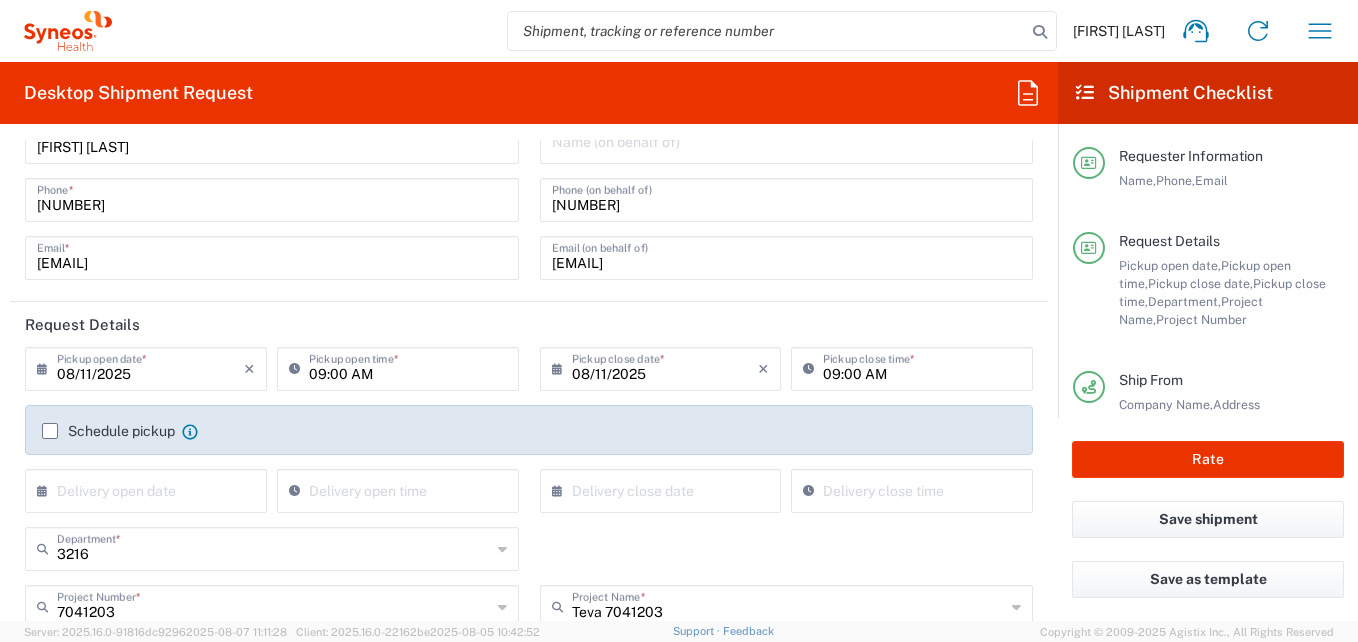 click on "Request Details" 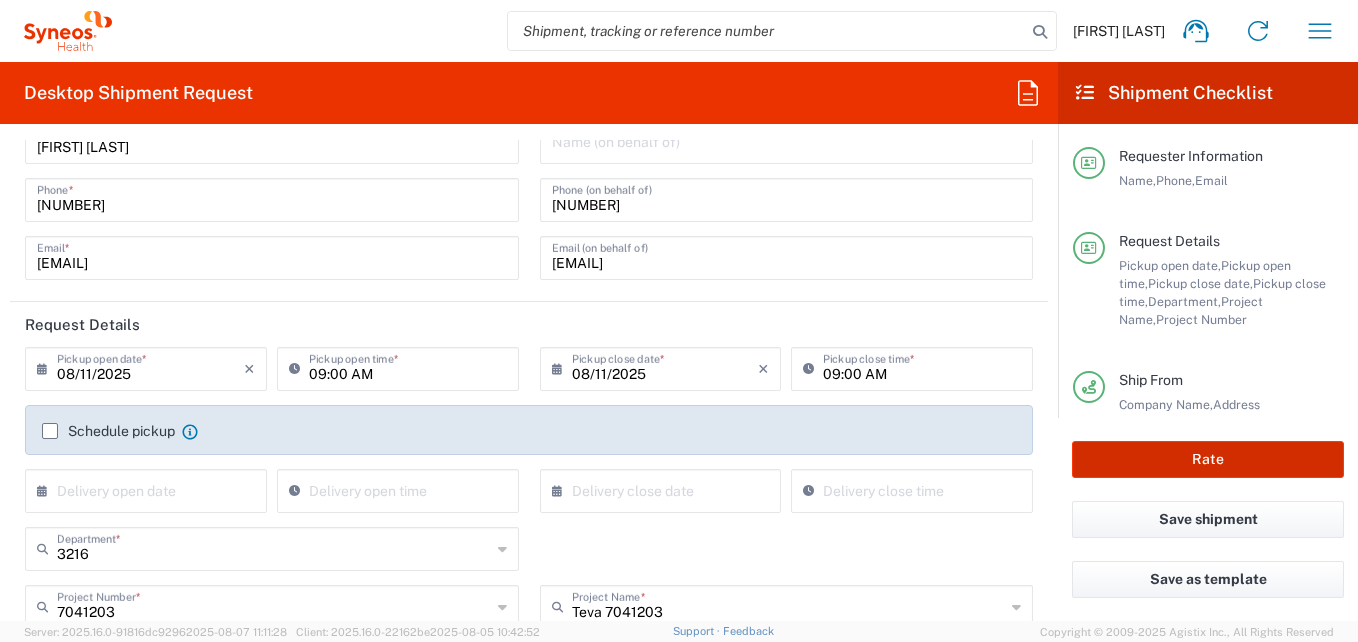 click on "Rate" 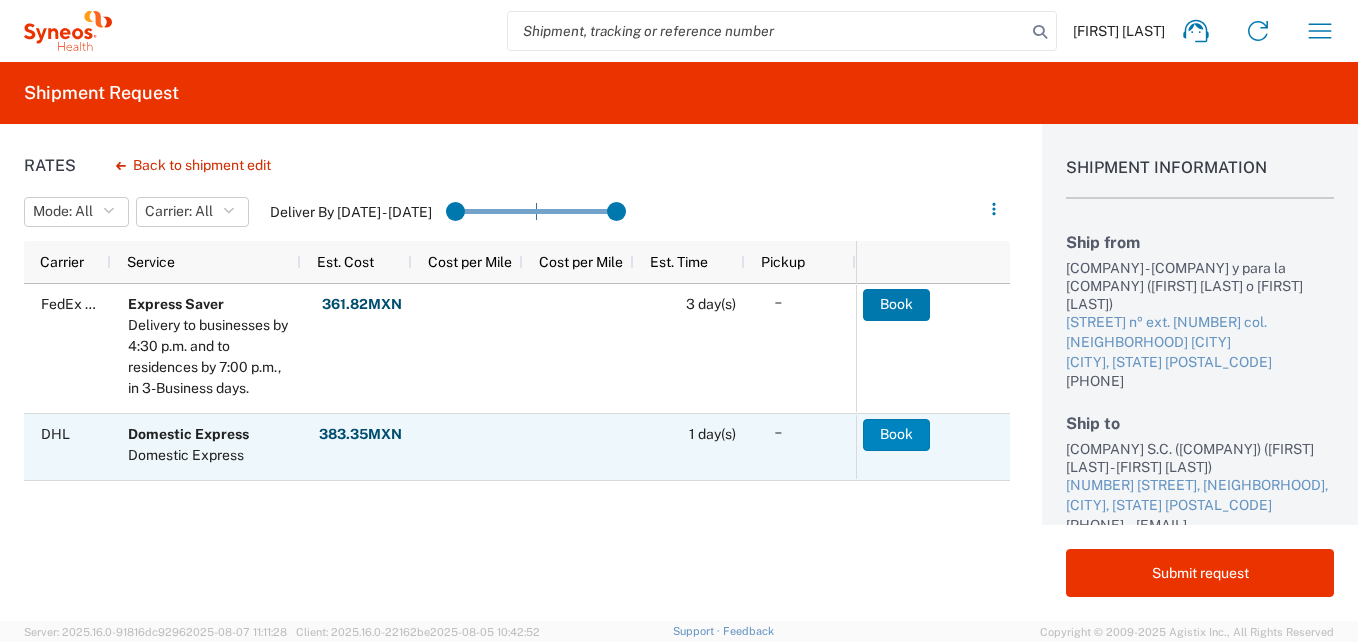 click on "Book" 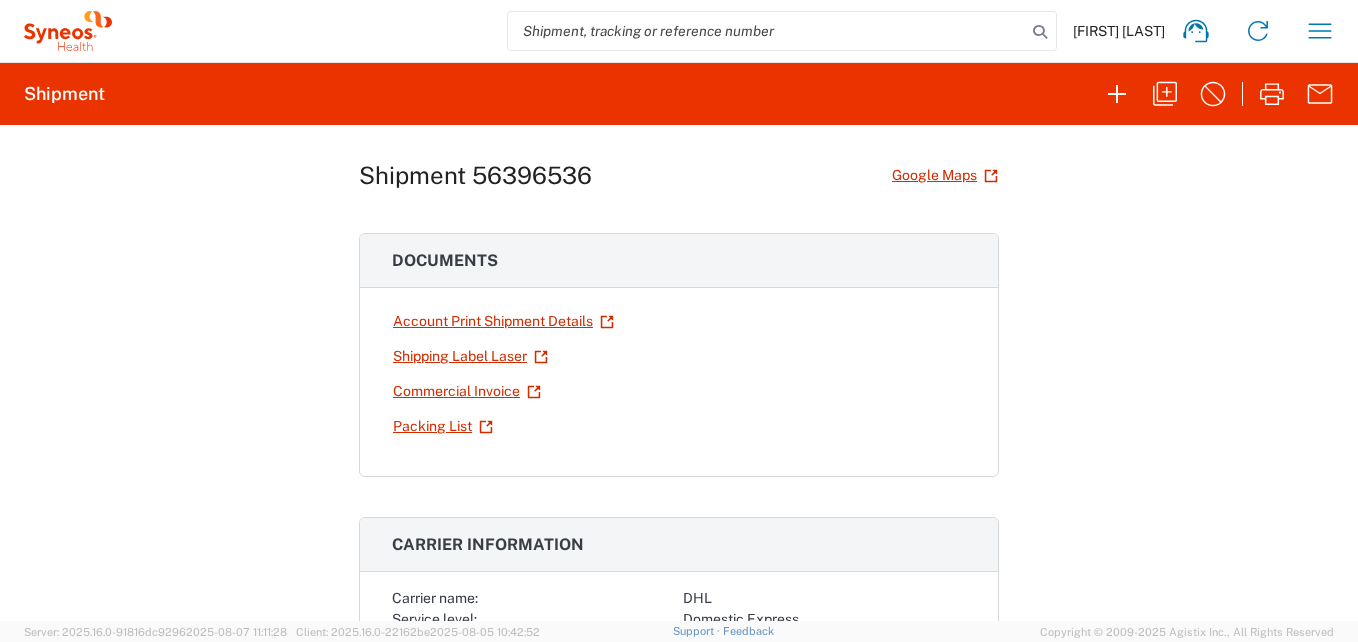 scroll, scrollTop: 0, scrollLeft: 0, axis: both 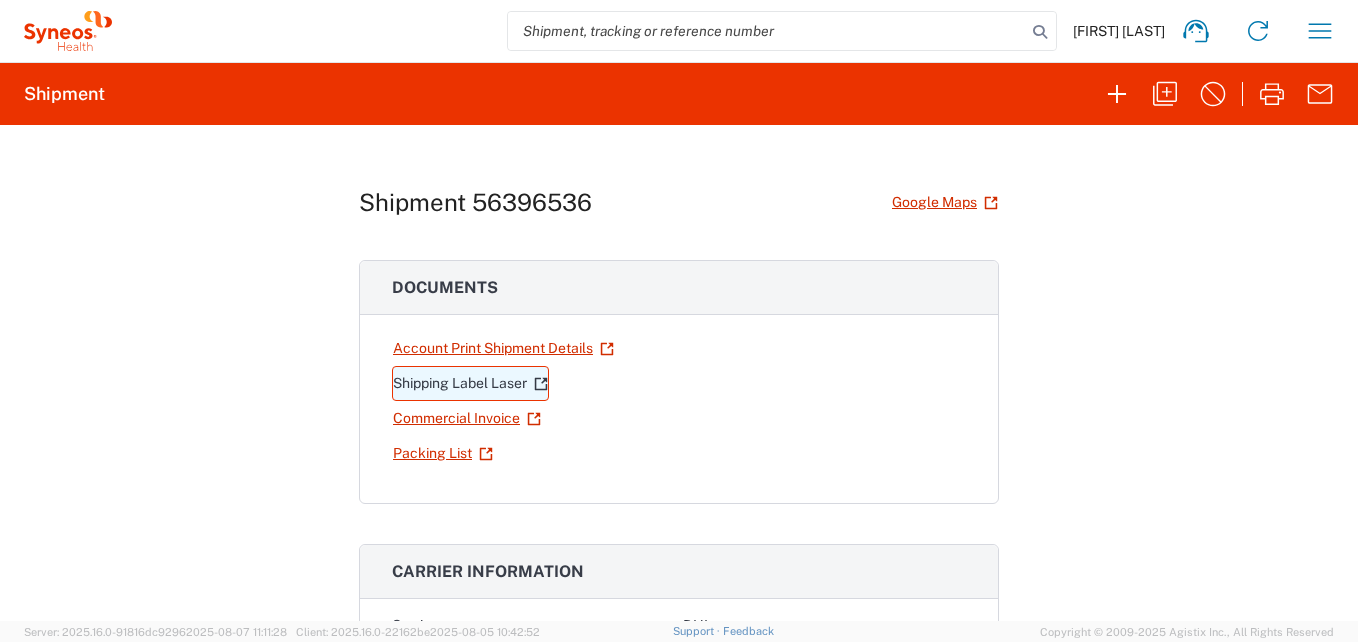 click on "Shipping Label Laser" 